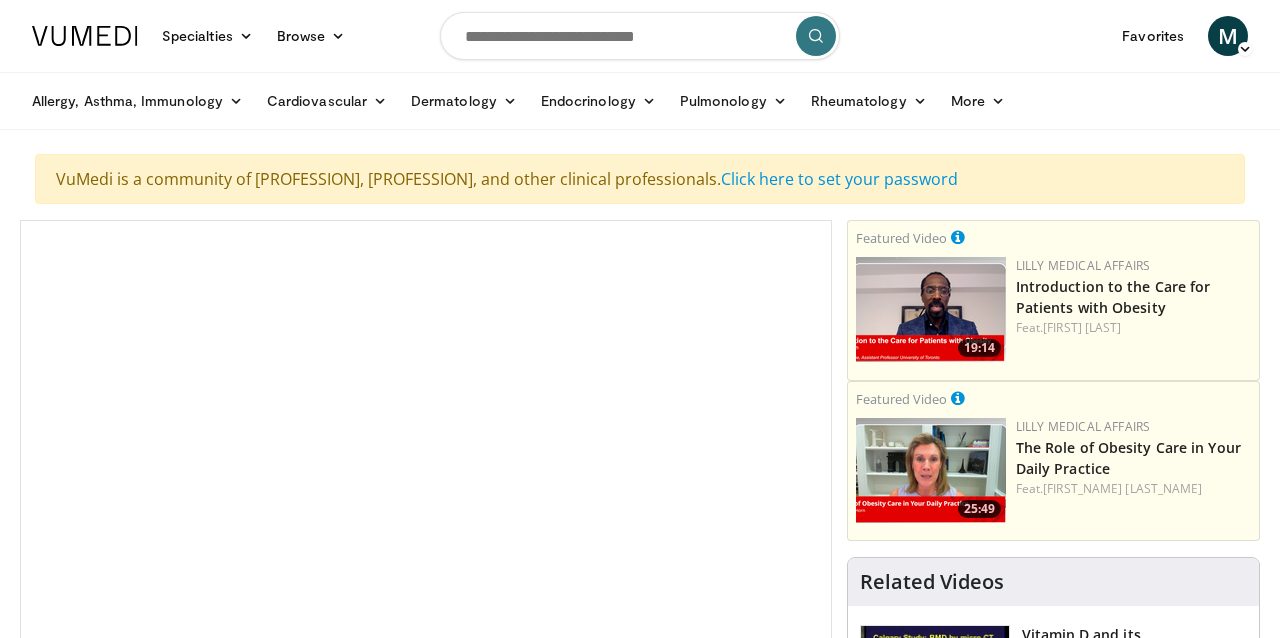 scroll, scrollTop: 0, scrollLeft: 0, axis: both 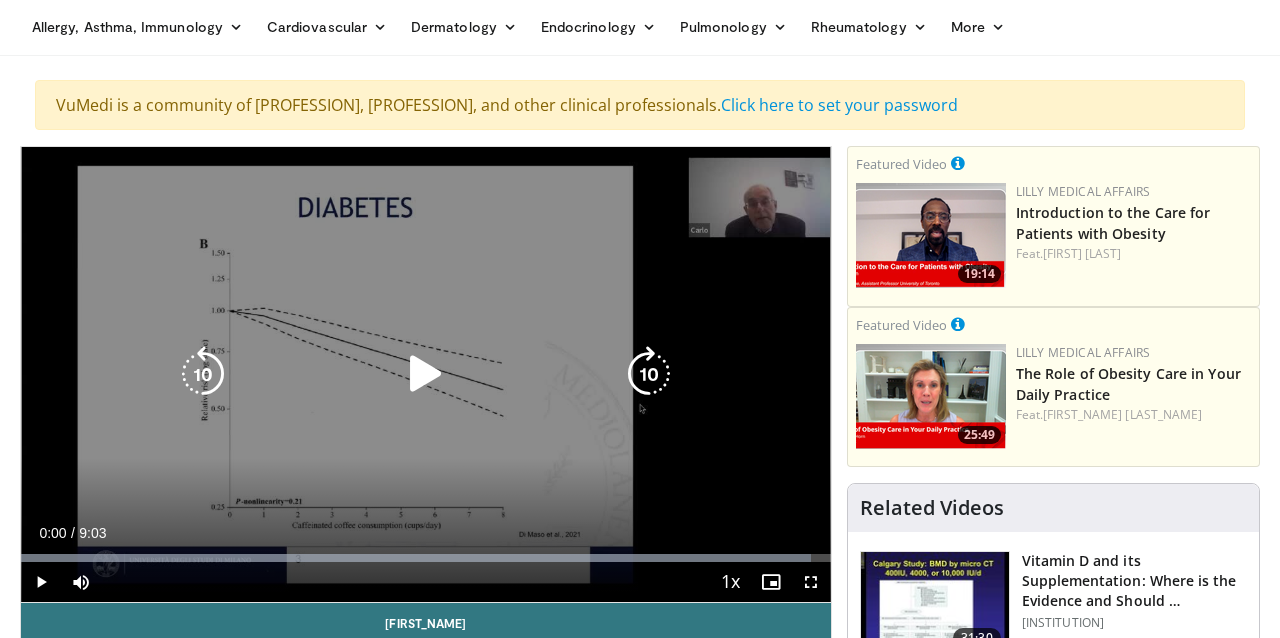 click at bounding box center (426, 374) 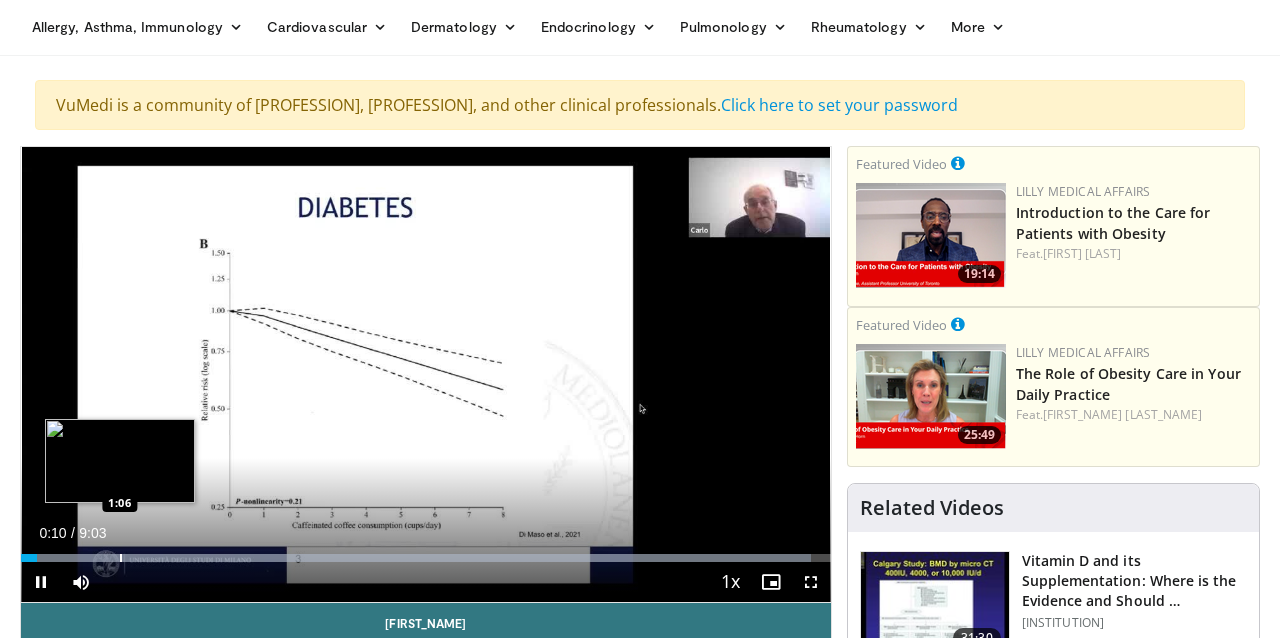 click on "Loaded :  97.56% 0:10 1:06" at bounding box center (426, 552) 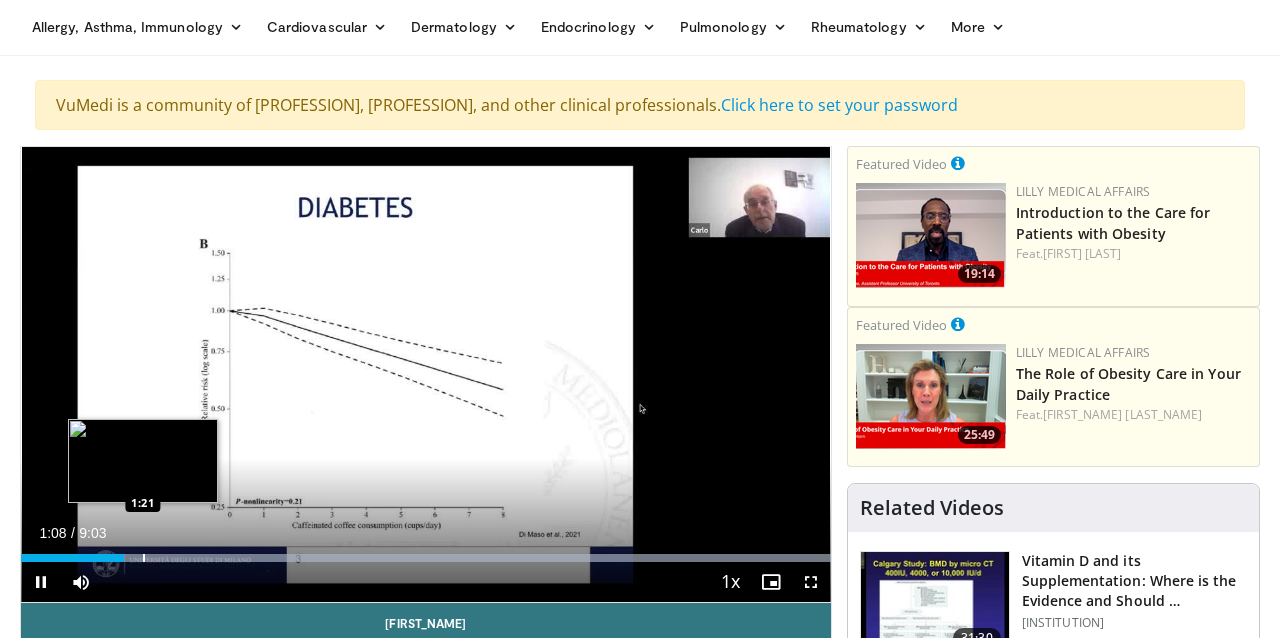 click at bounding box center [144, 558] 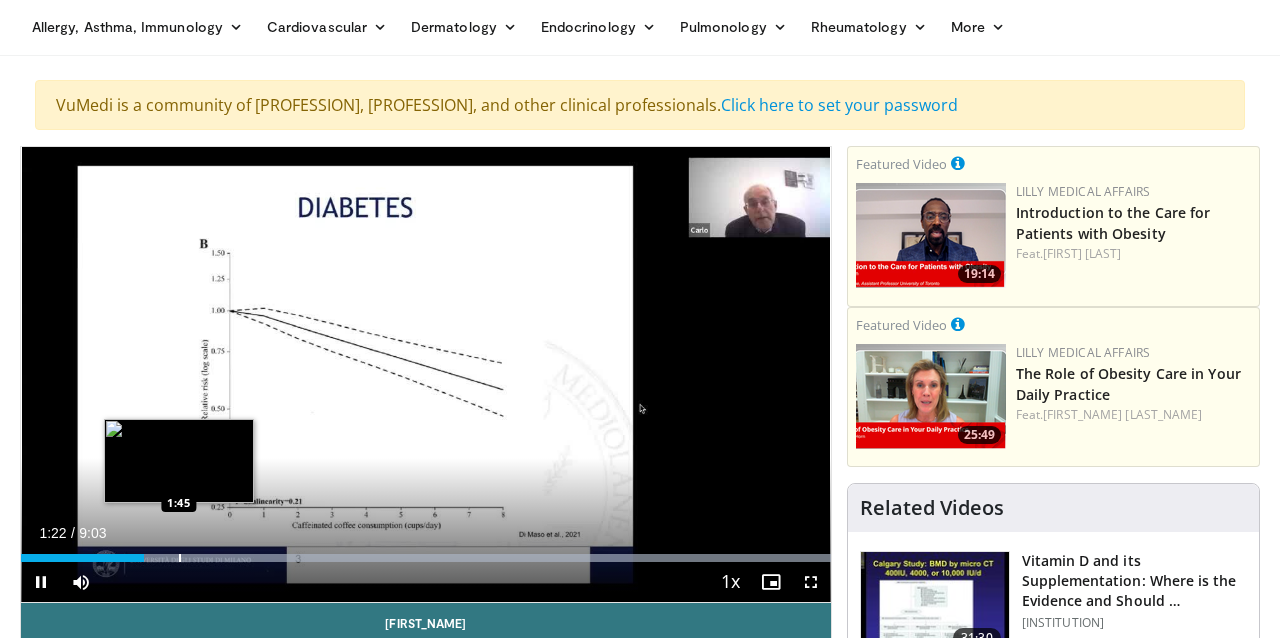 click at bounding box center [180, 558] 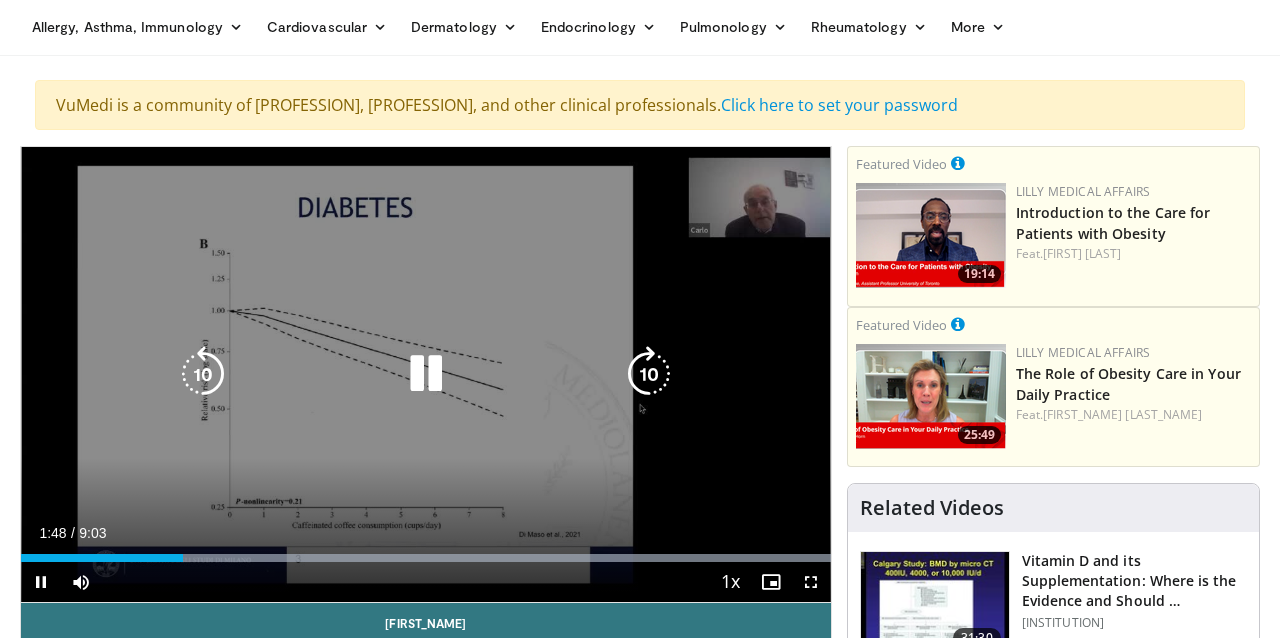 click at bounding box center [649, 374] 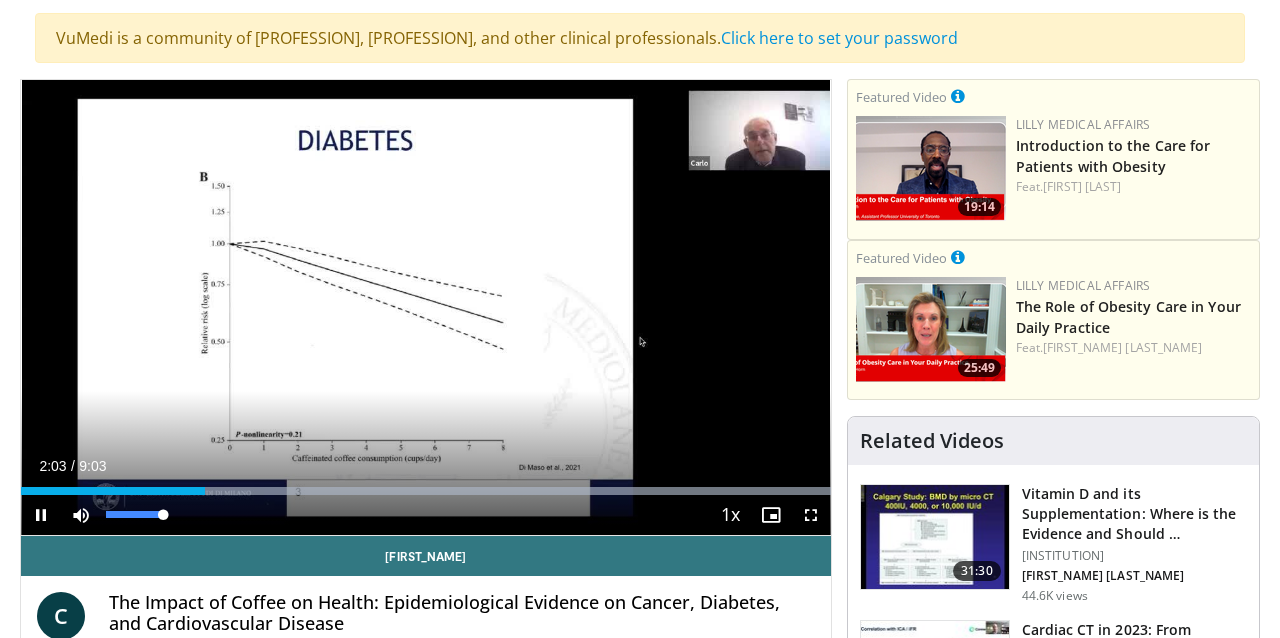 scroll, scrollTop: 149, scrollLeft: 0, axis: vertical 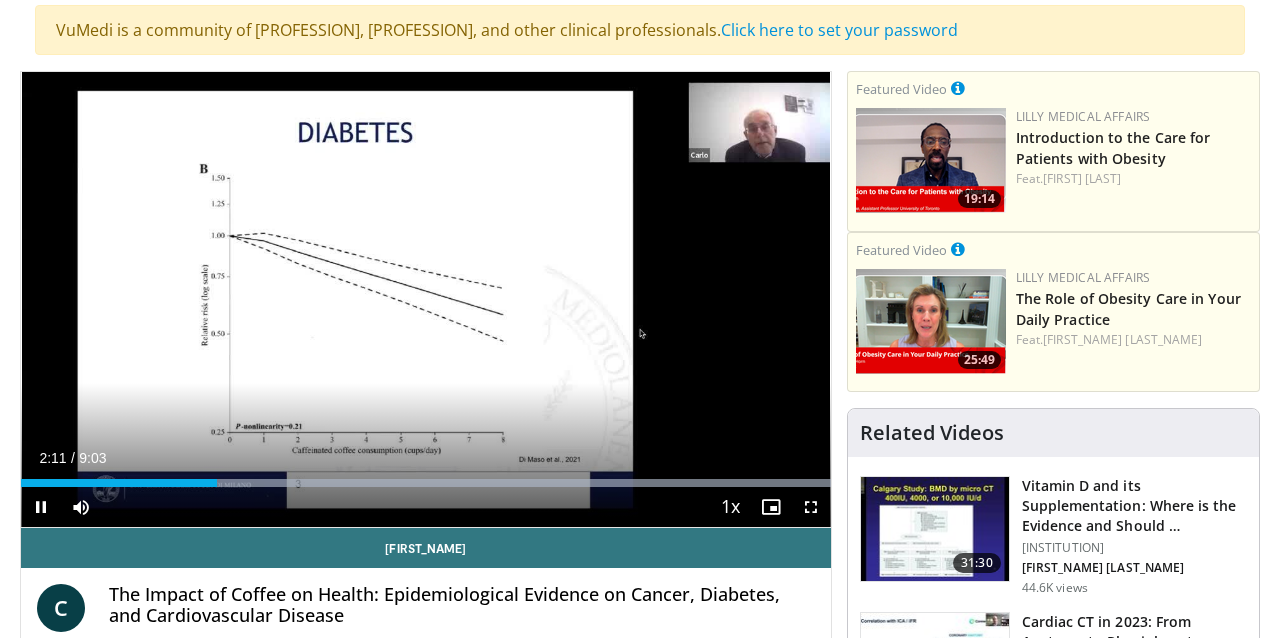 click at bounding box center (771, 507) 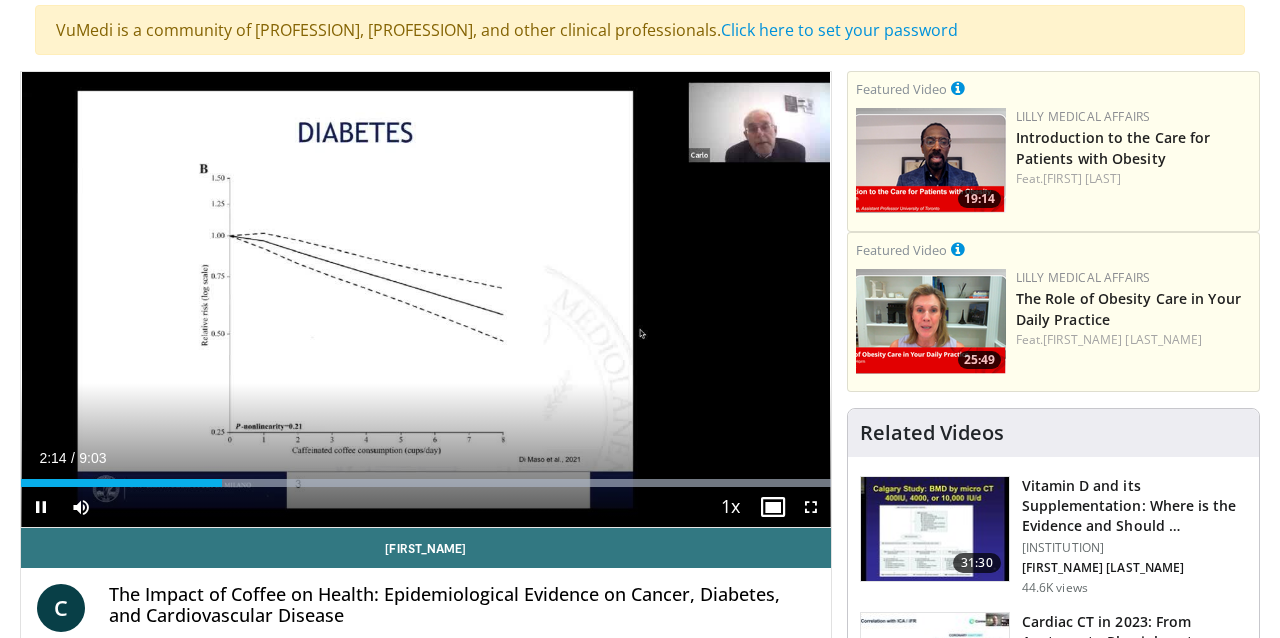 click at bounding box center [811, 507] 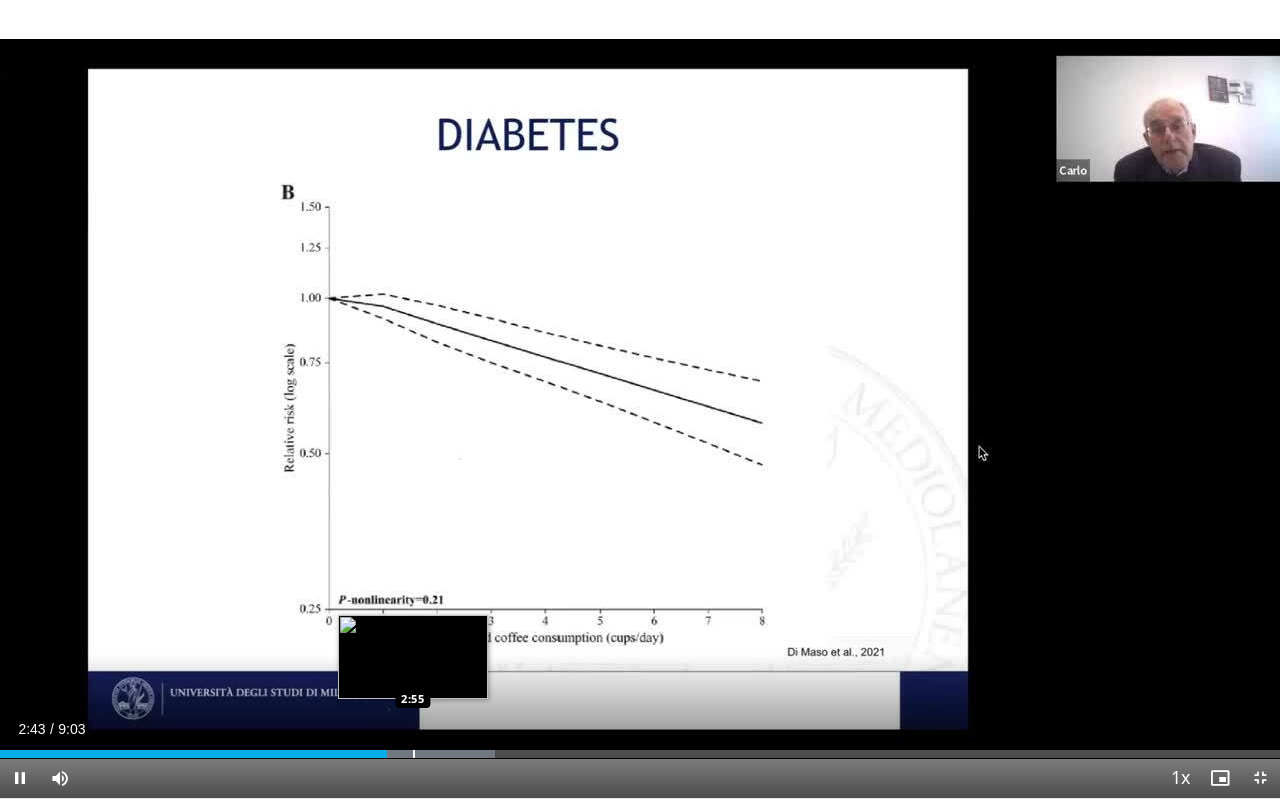click at bounding box center (414, 754) 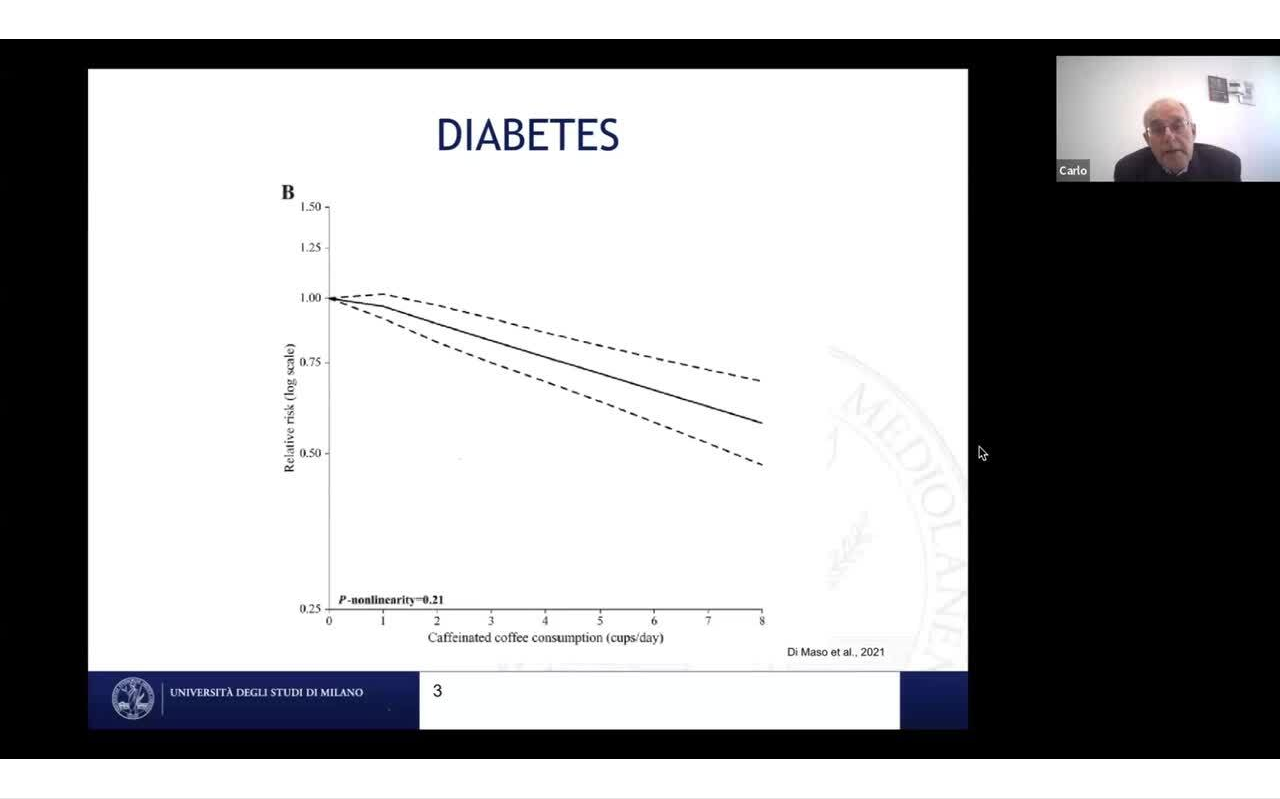 click on "10 seconds
Tap to unmute" at bounding box center (640, 399) 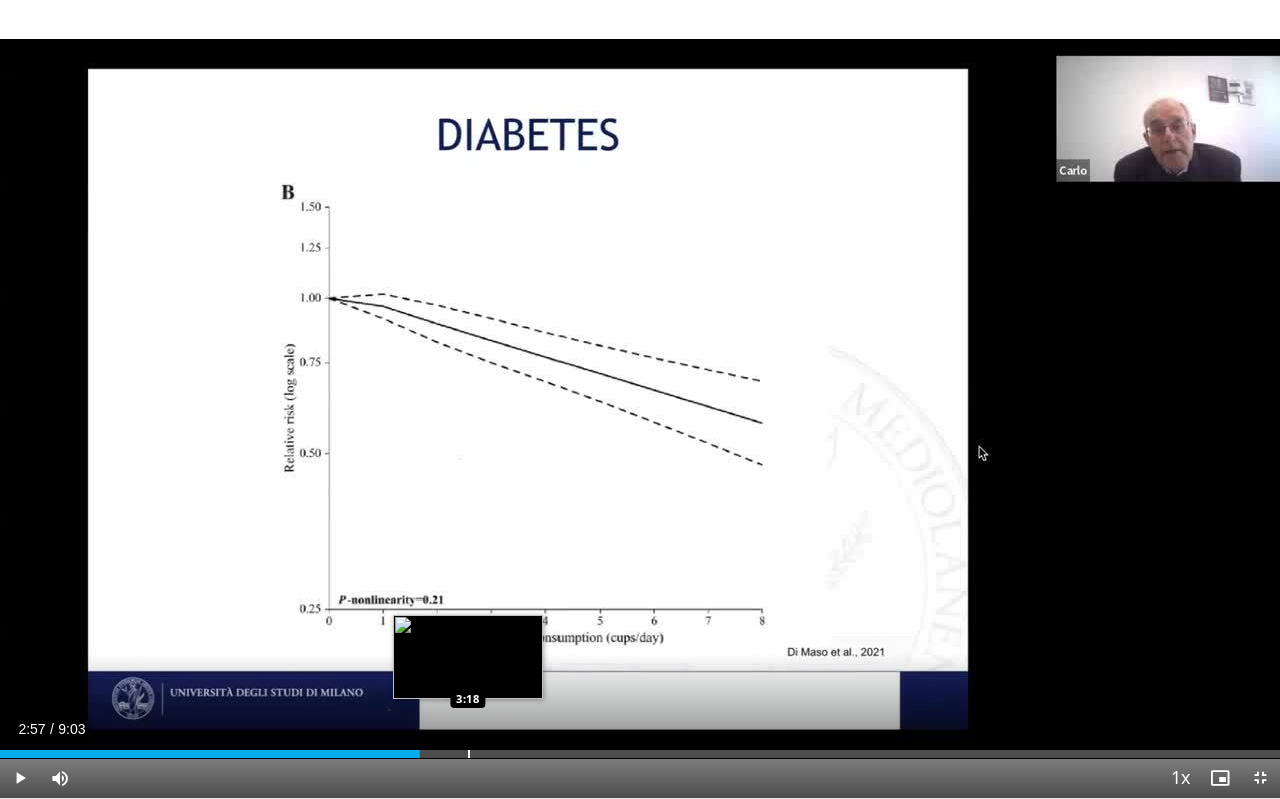 click at bounding box center (469, 754) 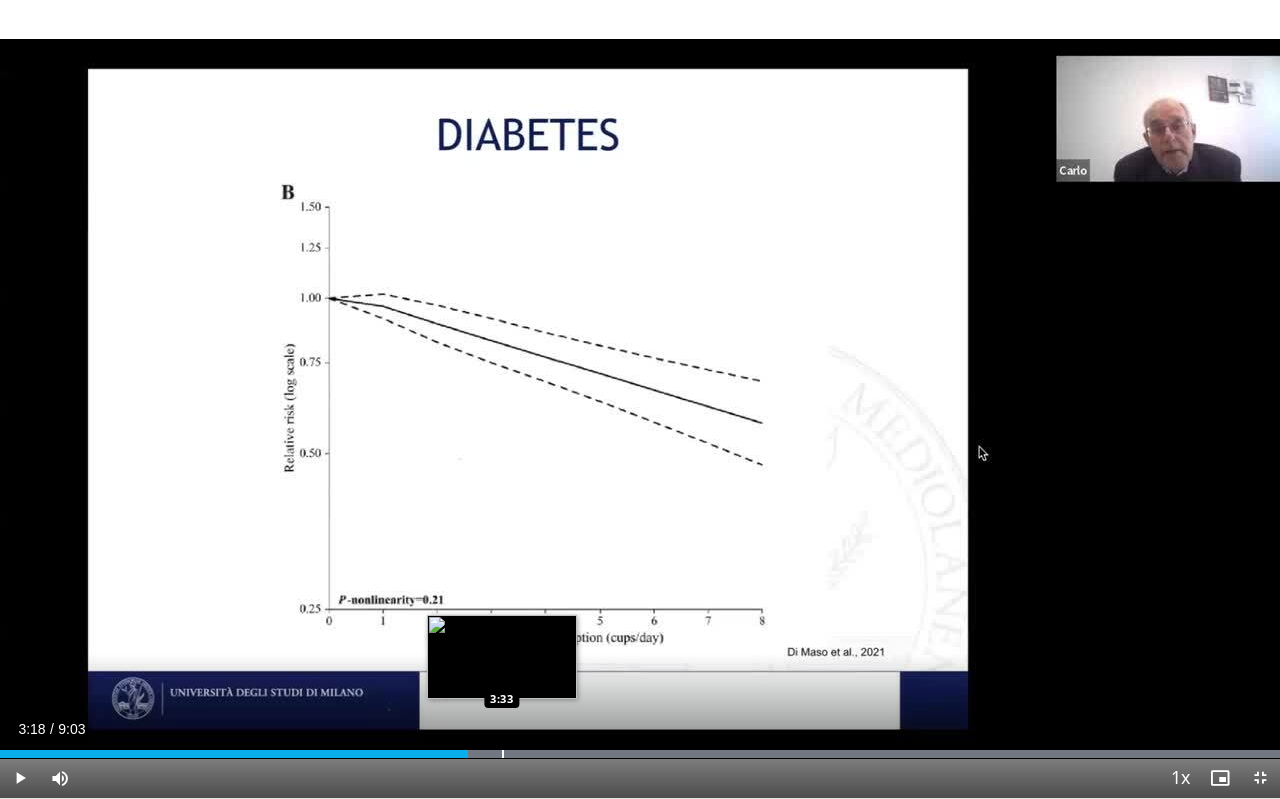 click on "Loaded :  99.97% 3:18 3:33" at bounding box center (640, 748) 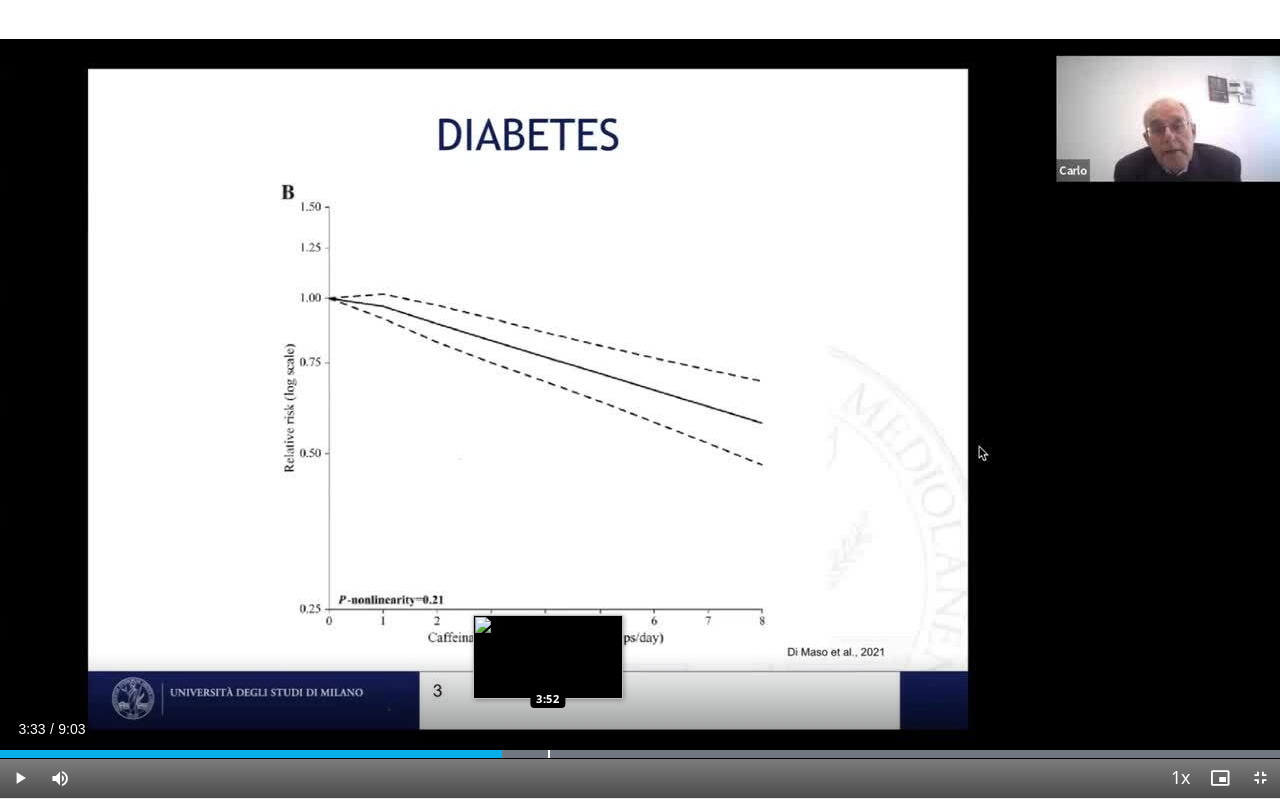 click on "Loaded :  99.97% 3:33 3:52" at bounding box center [640, 748] 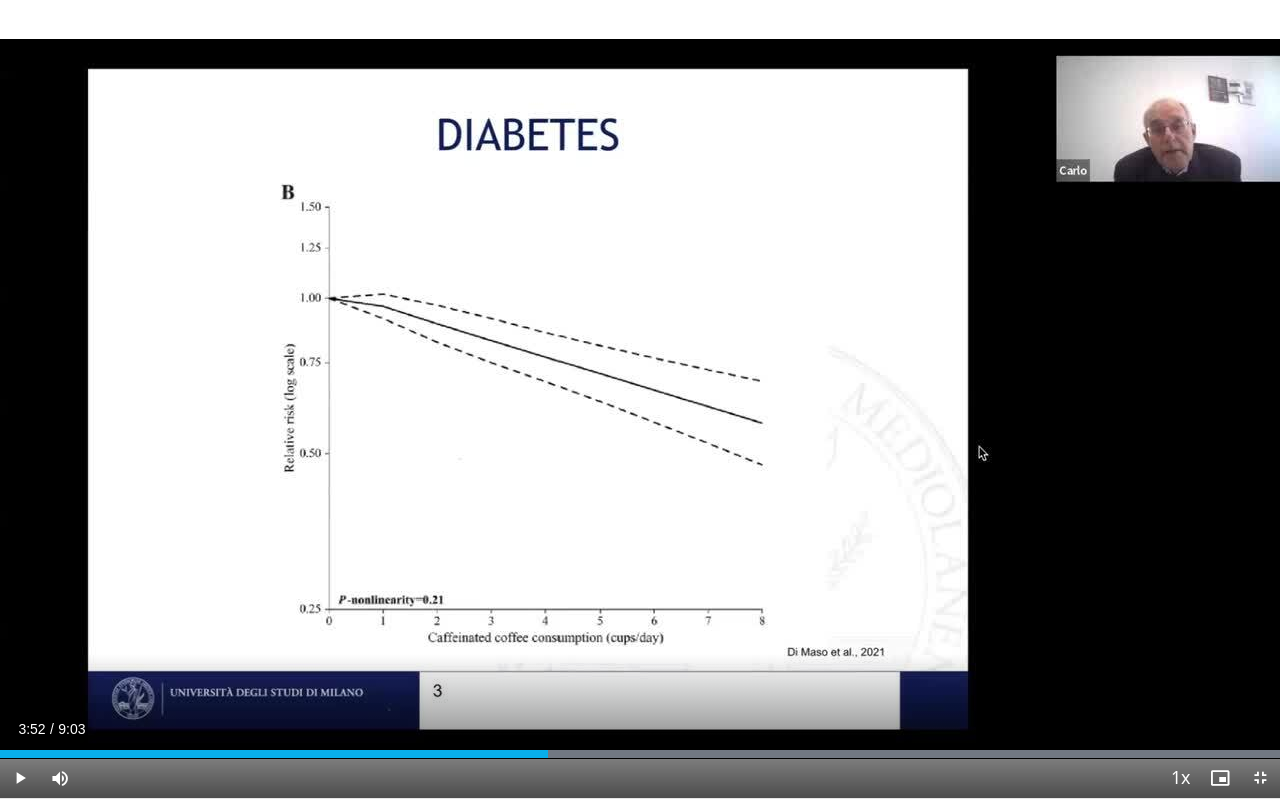 click at bounding box center [20, 778] 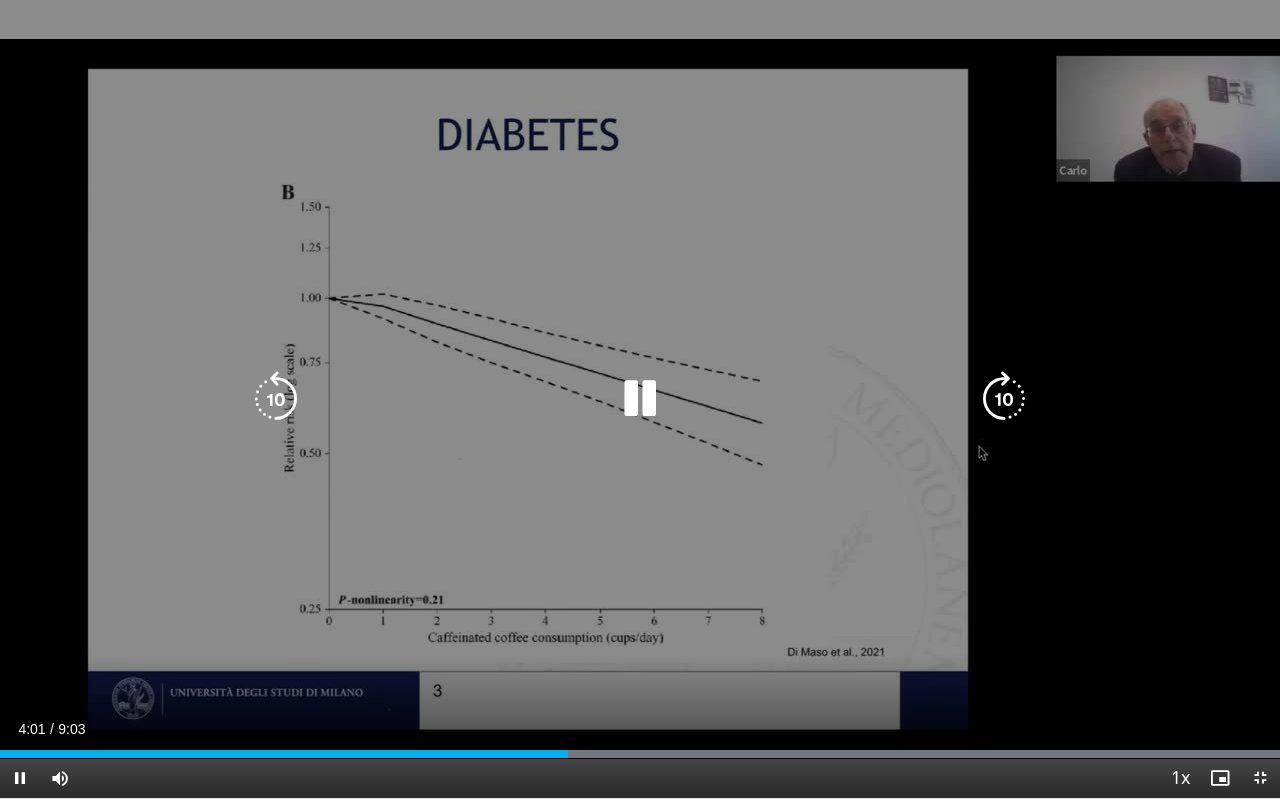 click at bounding box center (1004, 399) 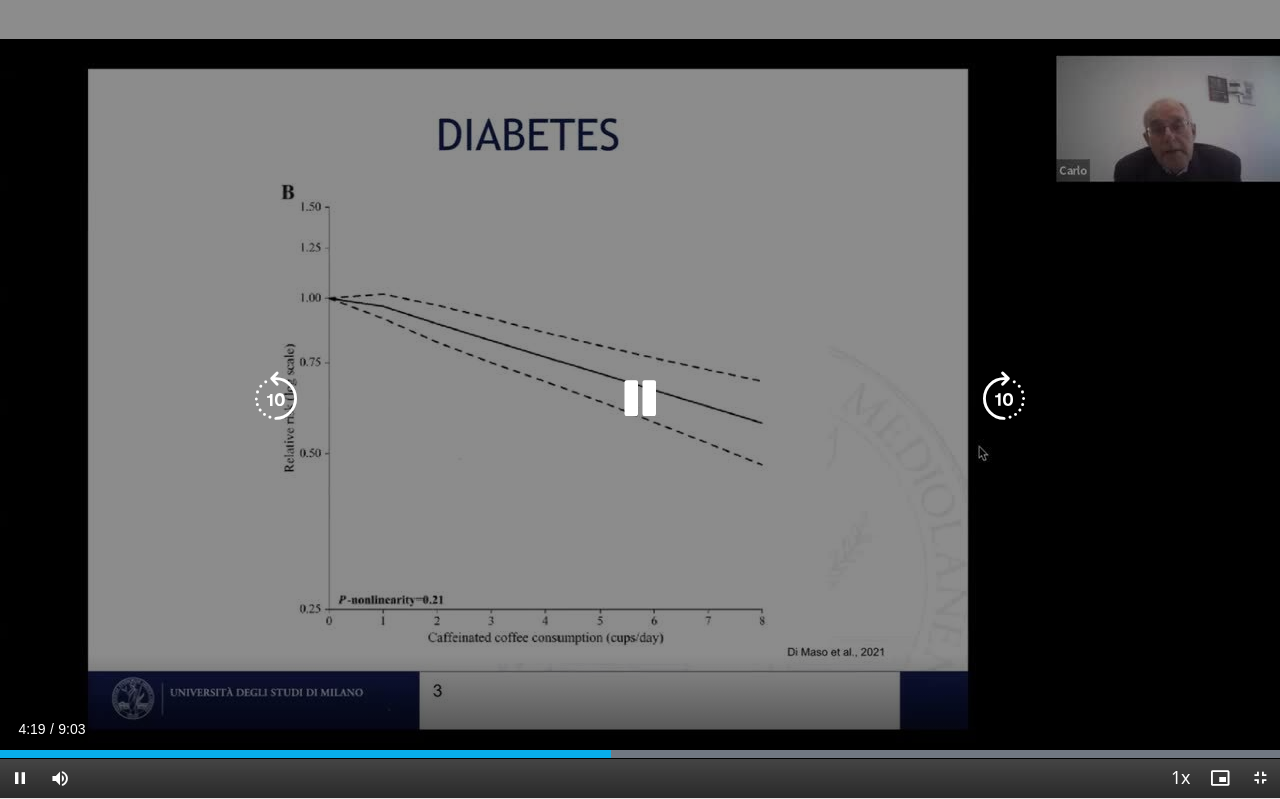 click at bounding box center [1004, 399] 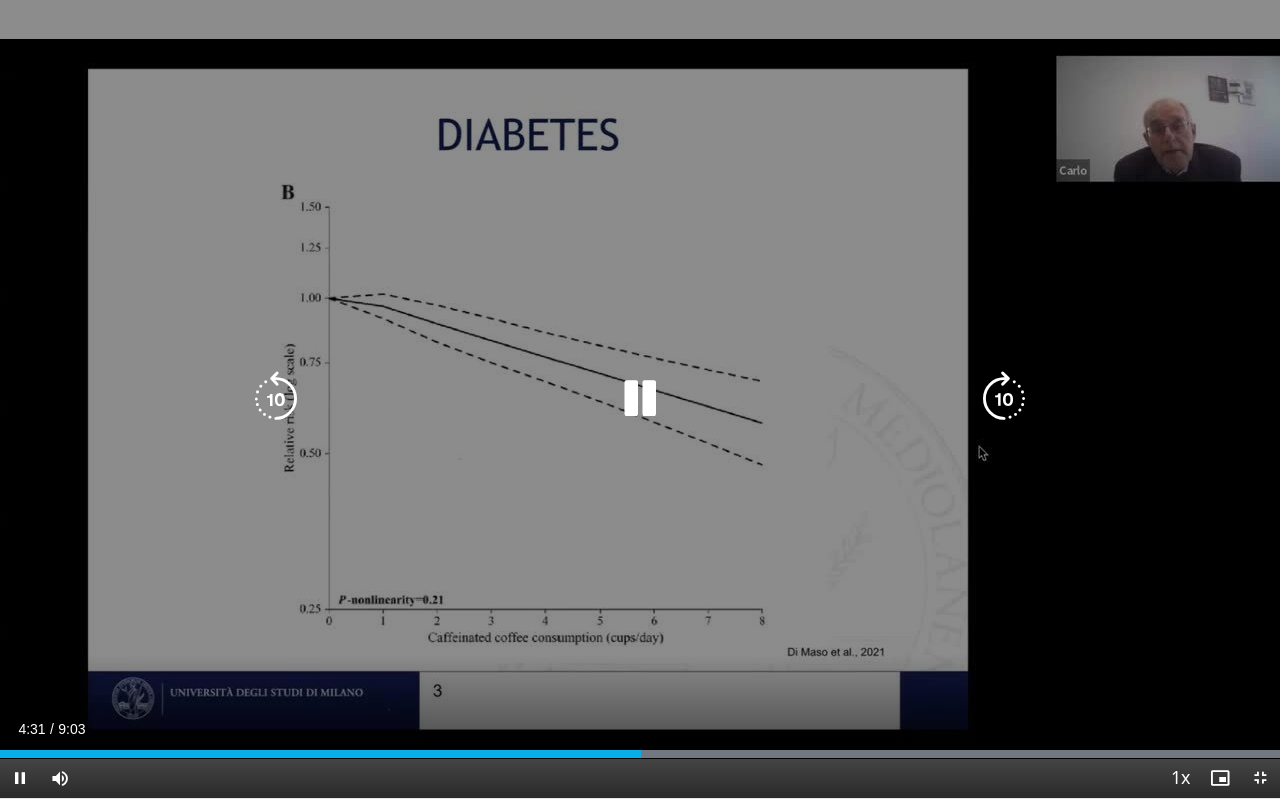 click at bounding box center [1004, 399] 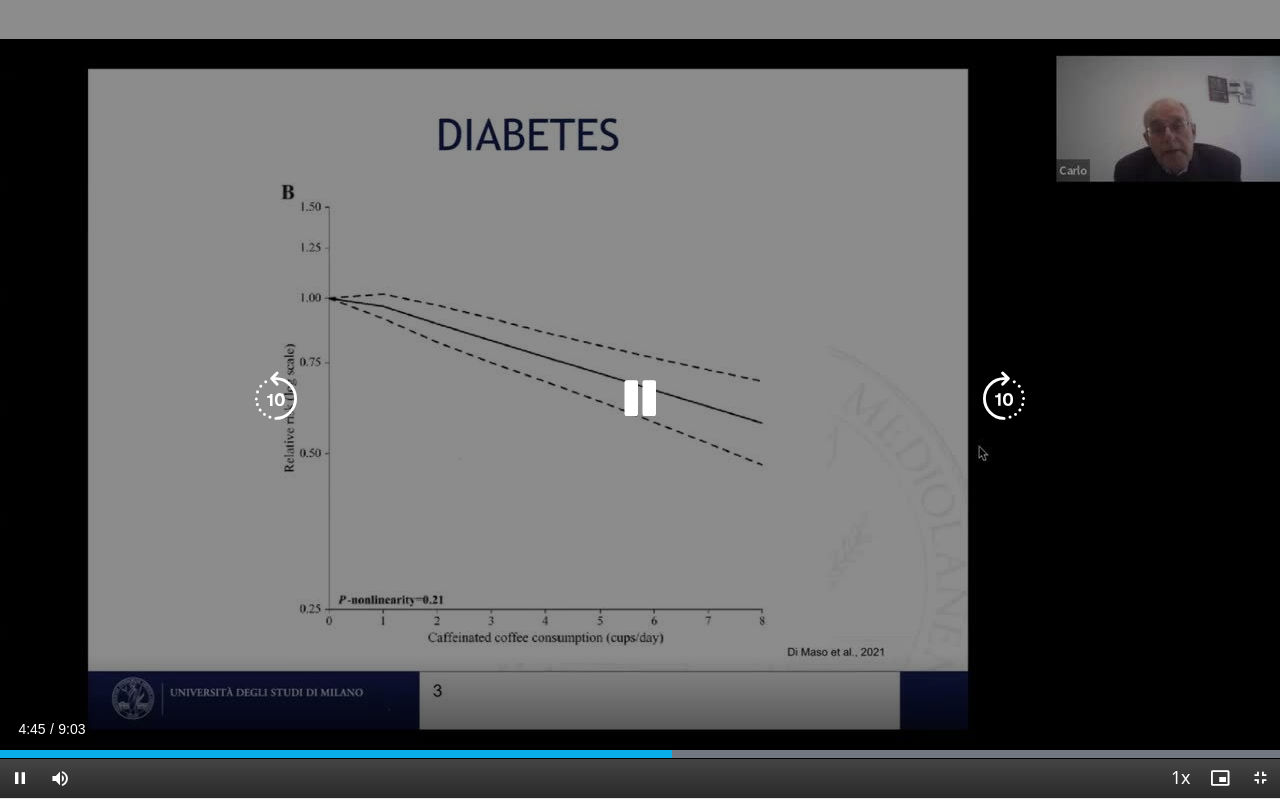 click at bounding box center (1004, 399) 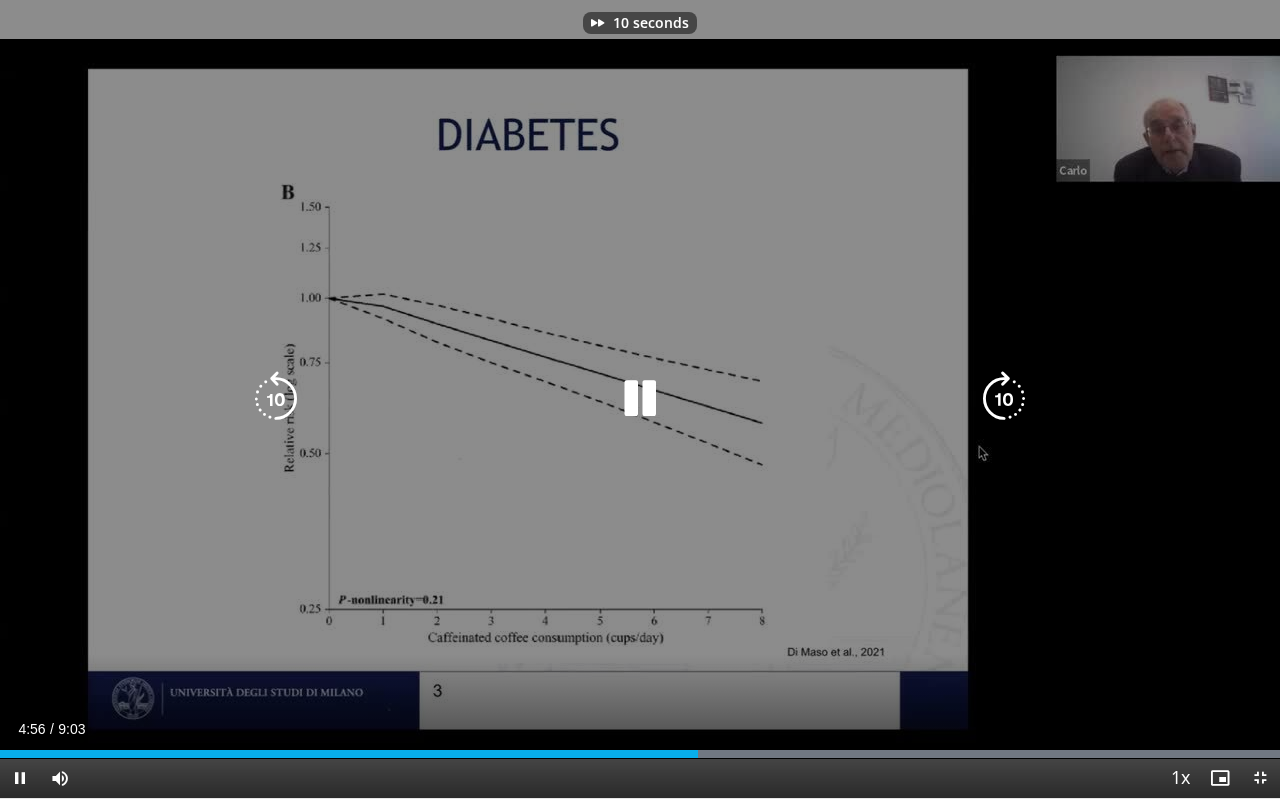 click at bounding box center (1004, 399) 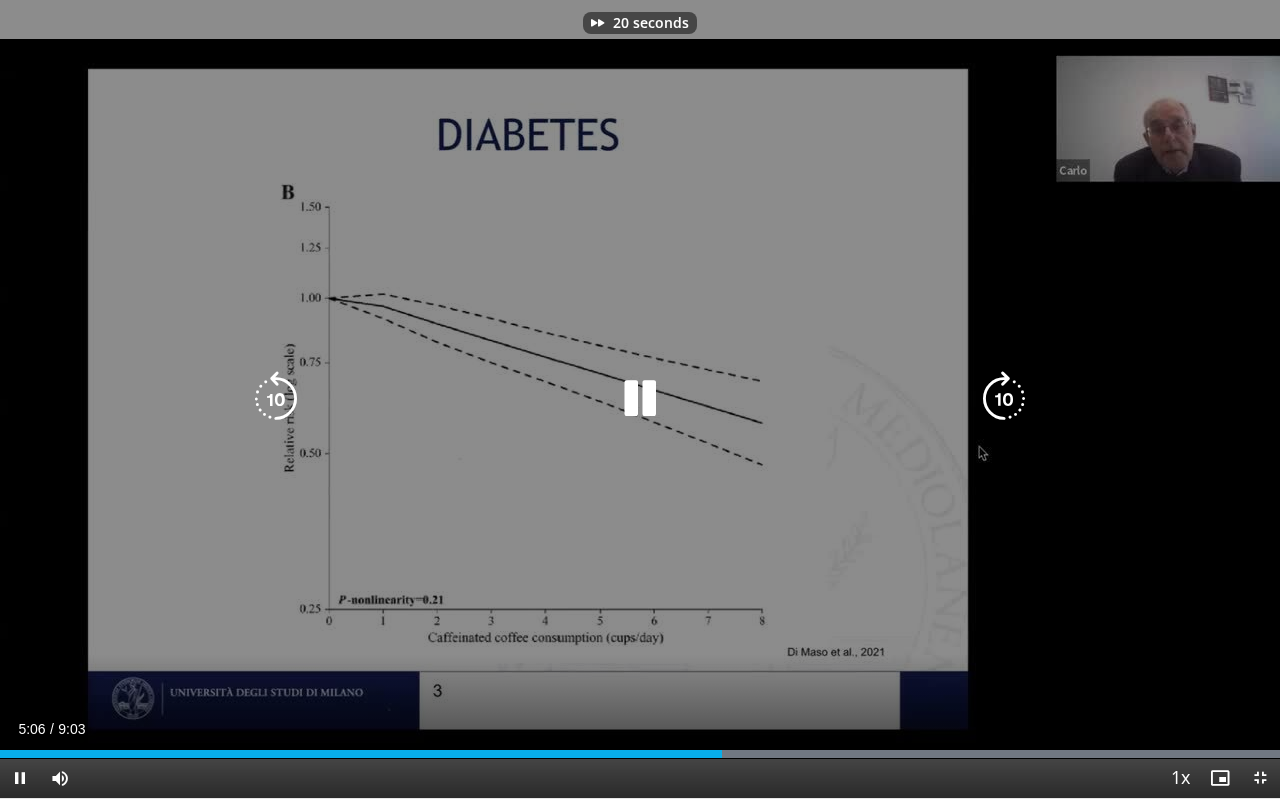 click at bounding box center [1004, 399] 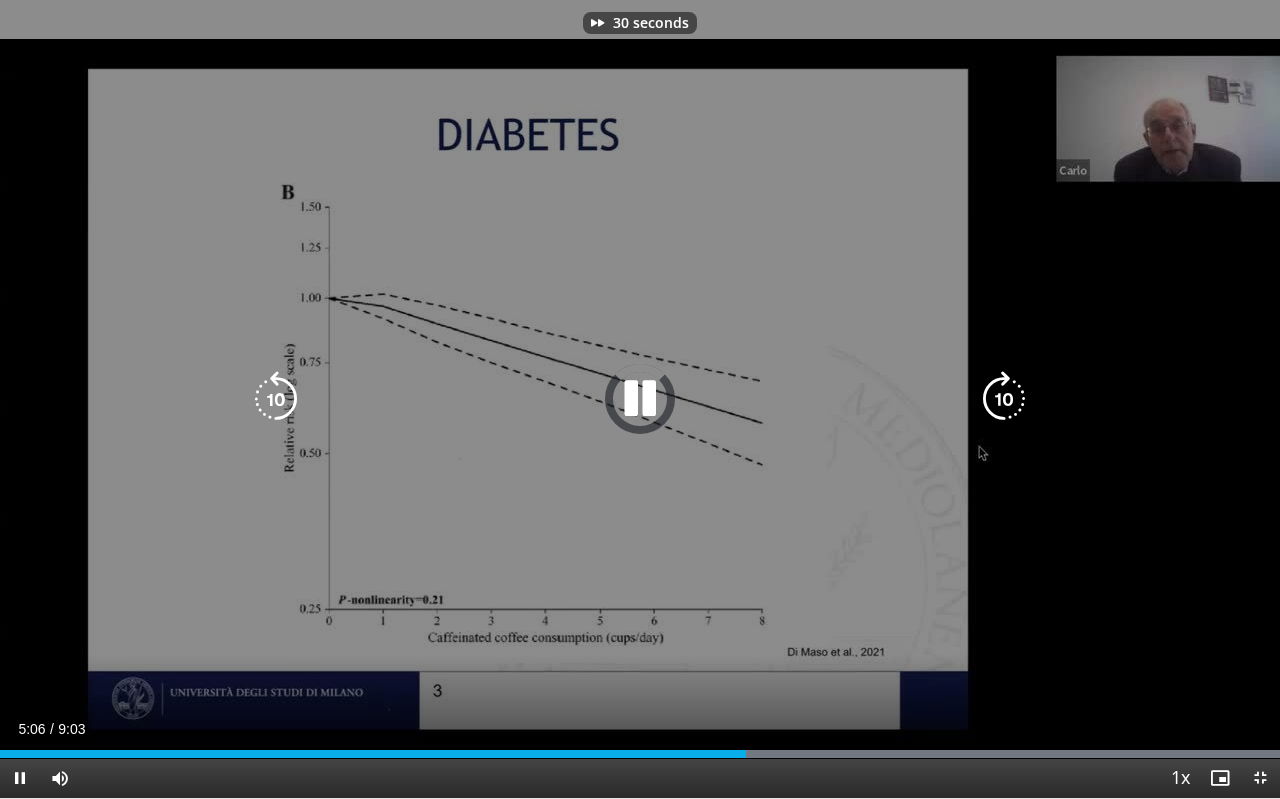 click at bounding box center (1004, 399) 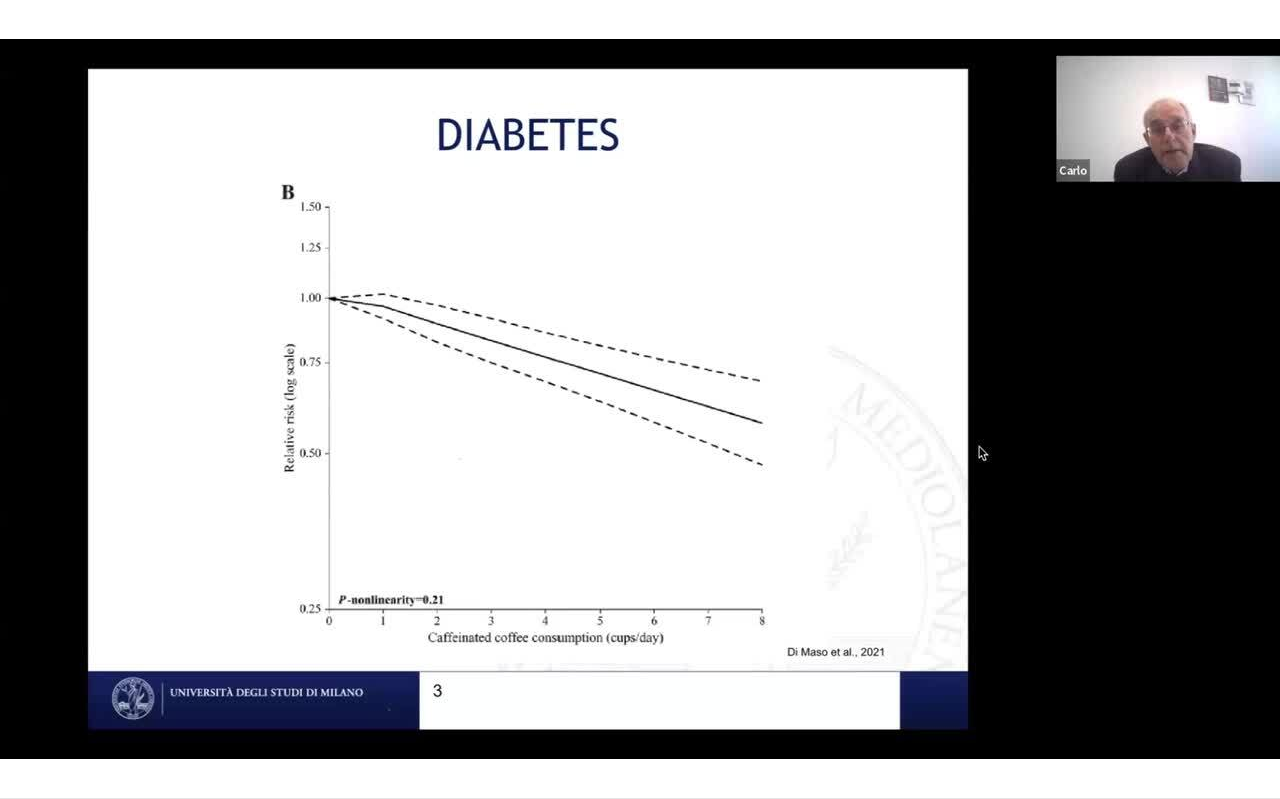 click on "50 seconds
Tap to unmute" at bounding box center [640, 399] 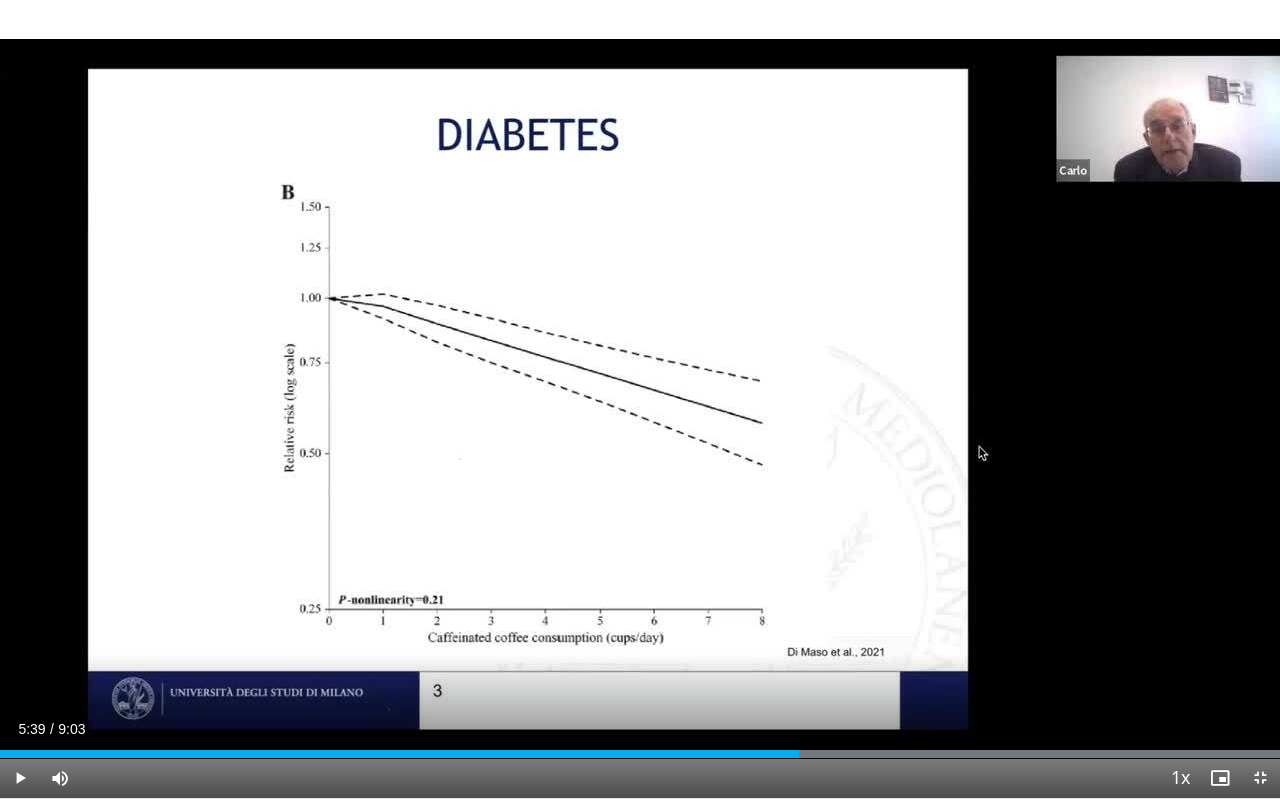 click on "50 seconds
Tap to unmute" at bounding box center [640, 399] 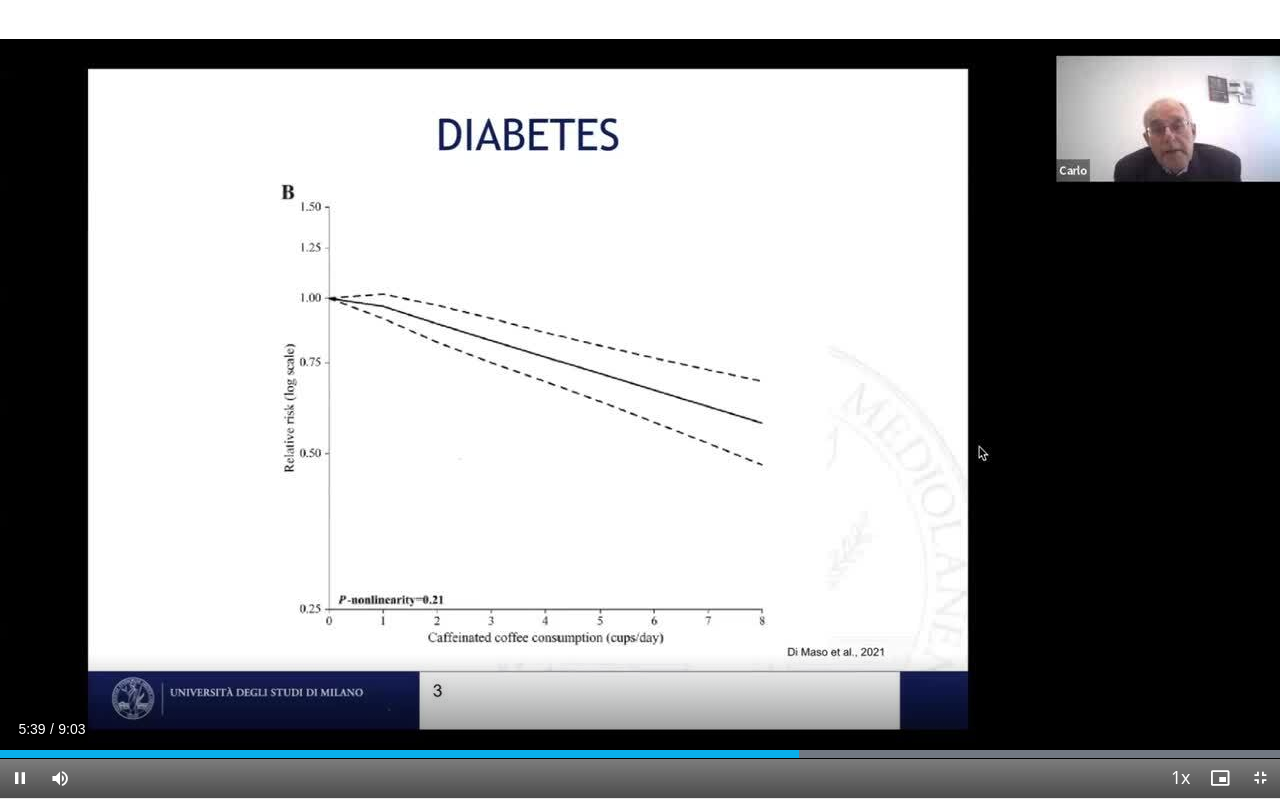 click on "50 seconds
Tap to unmute" at bounding box center (640, 399) 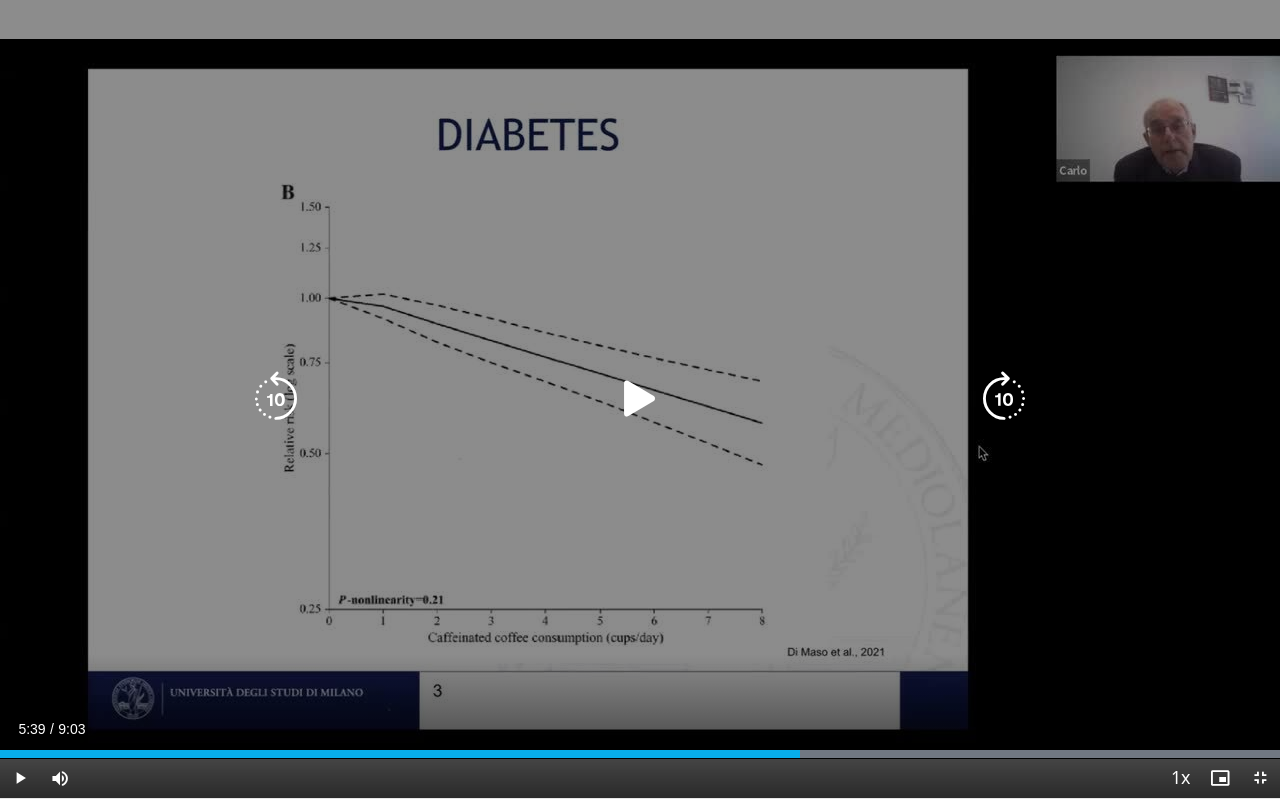 click at bounding box center (1004, 399) 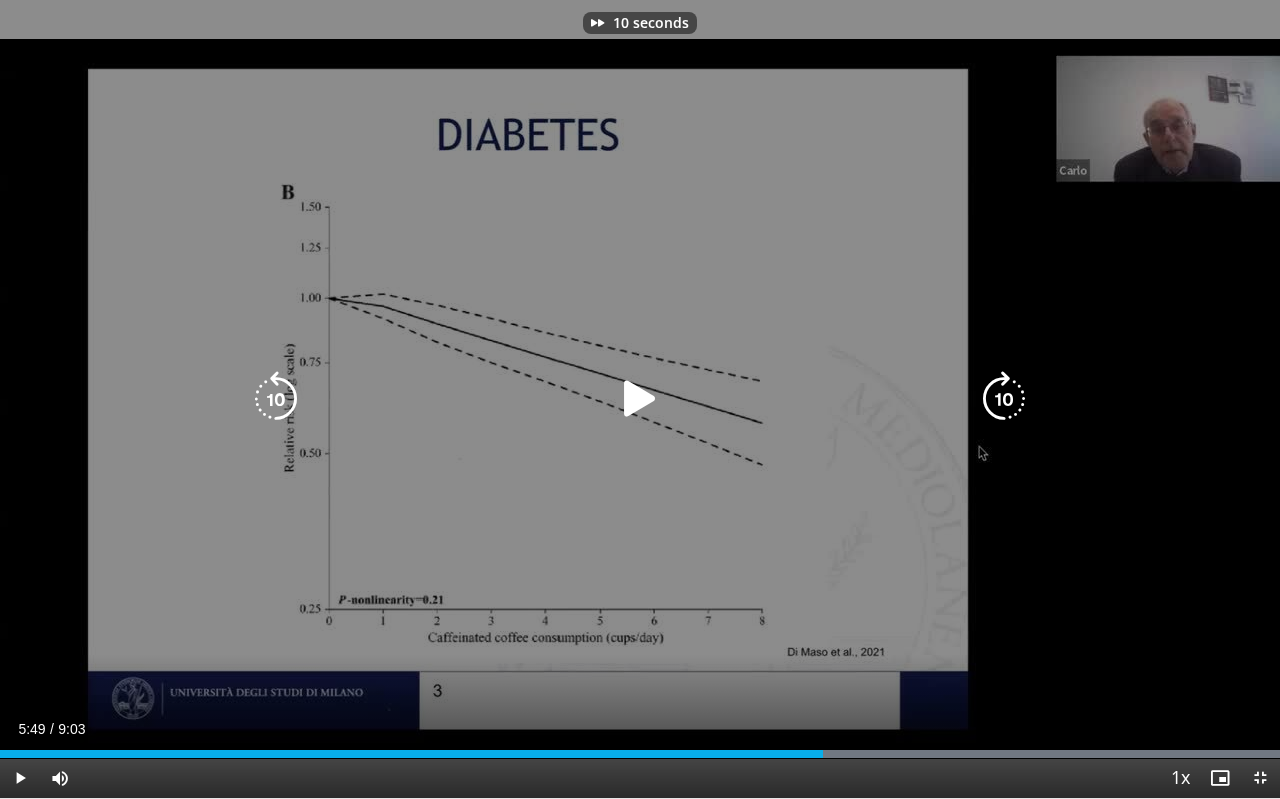 click at bounding box center (1004, 399) 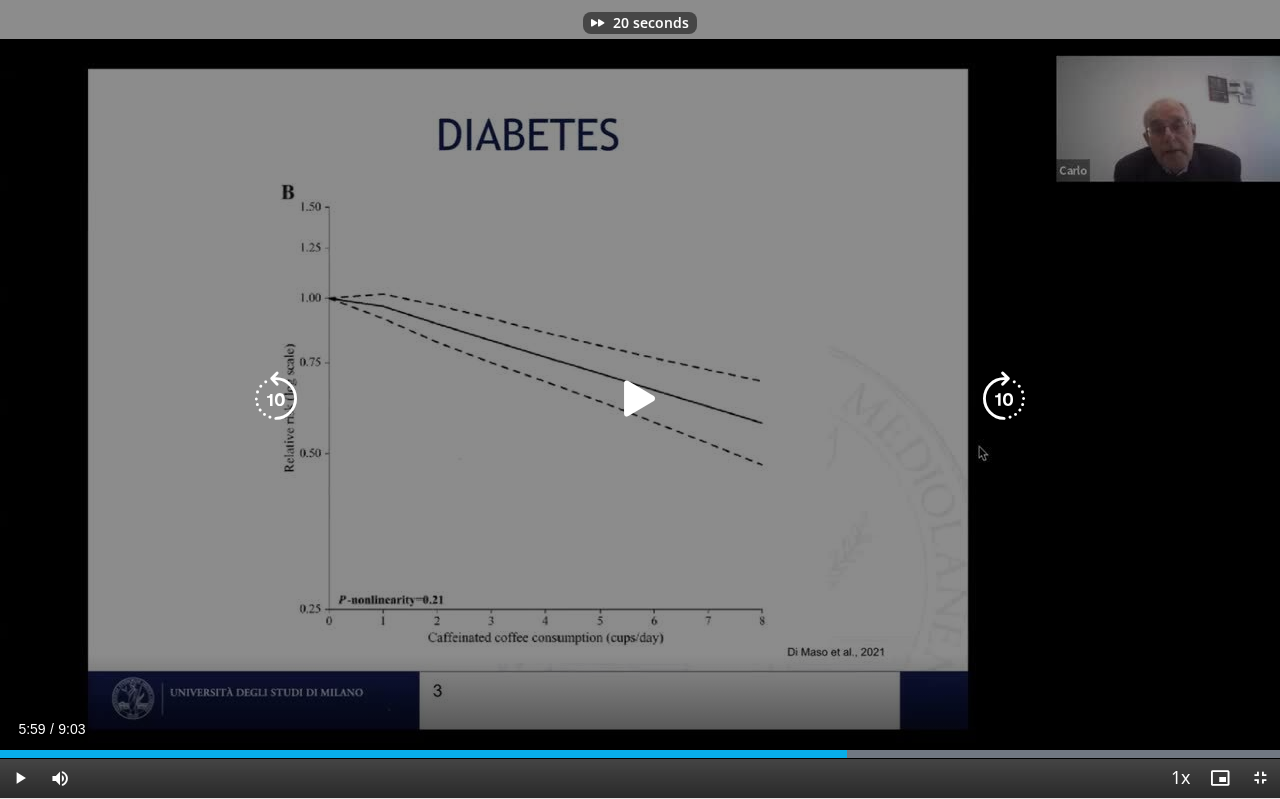 click at bounding box center [1004, 399] 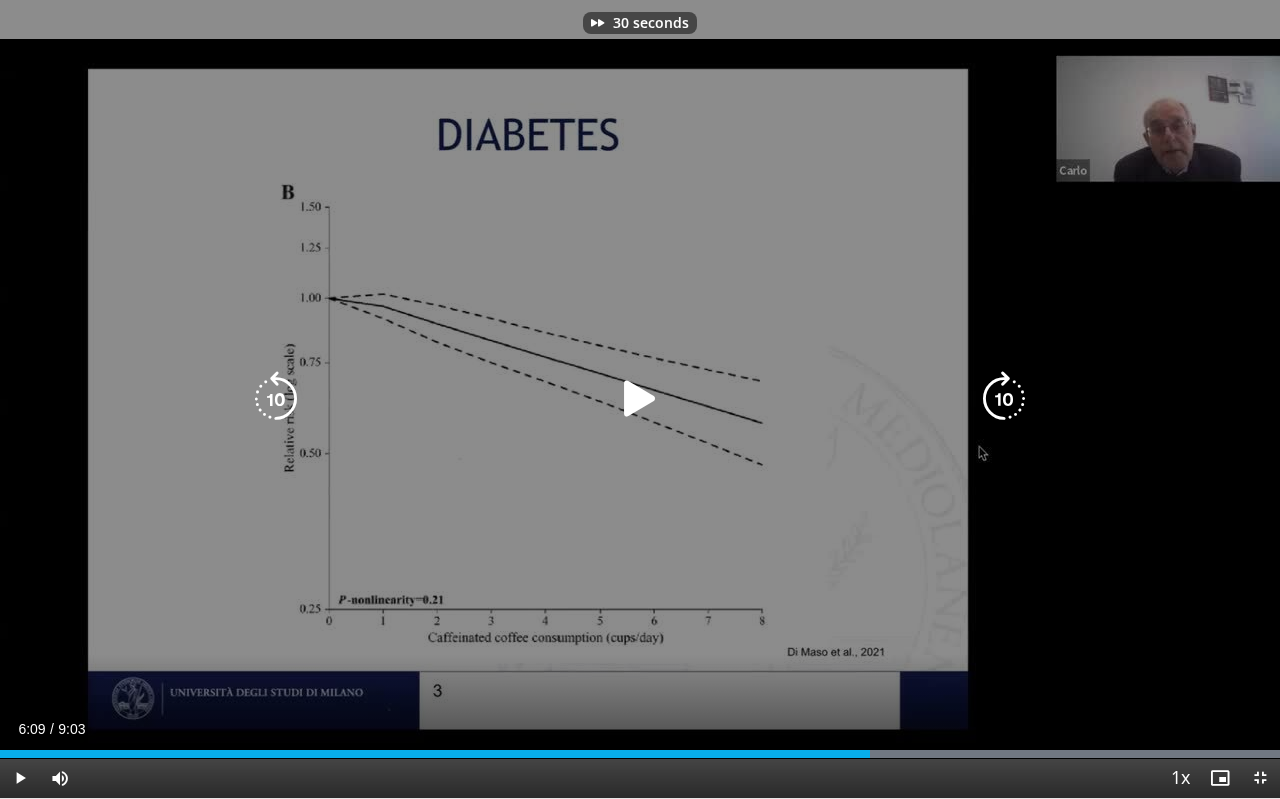 click at bounding box center [1004, 399] 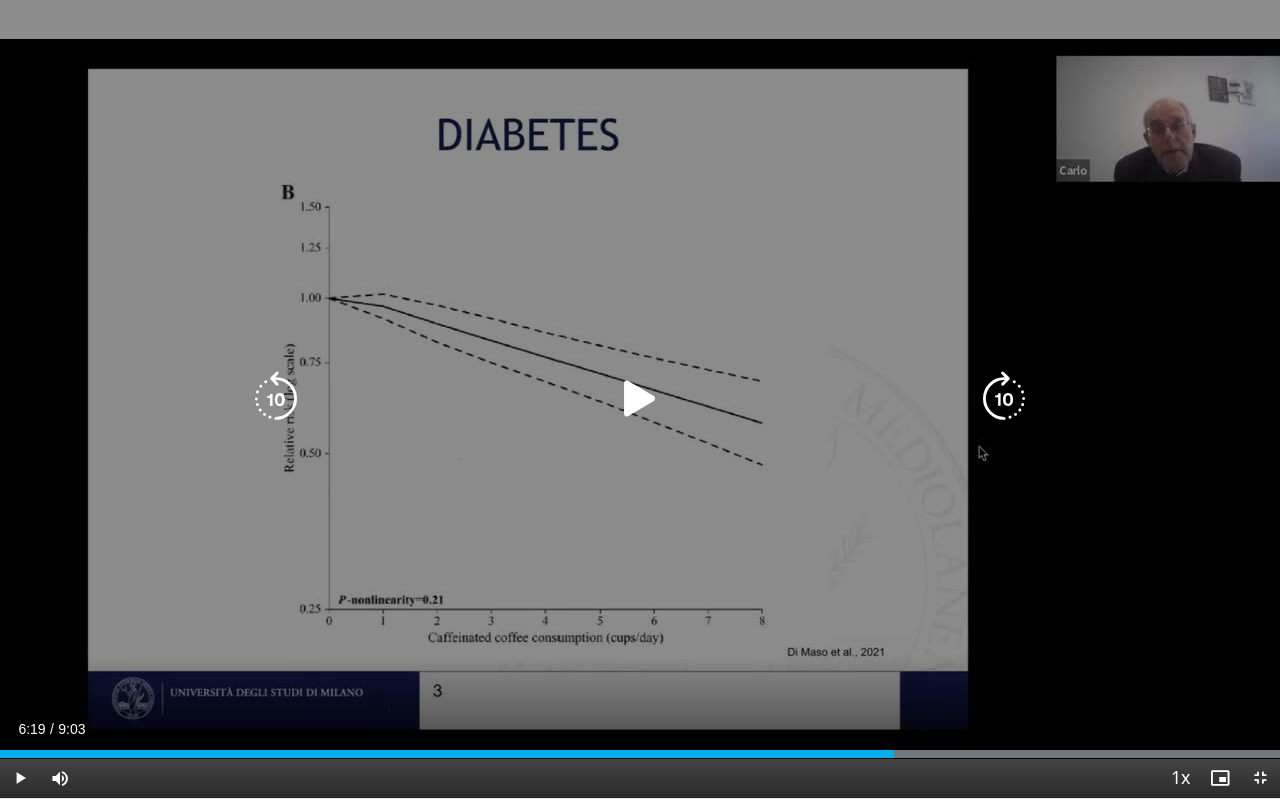 click at bounding box center [1004, 399] 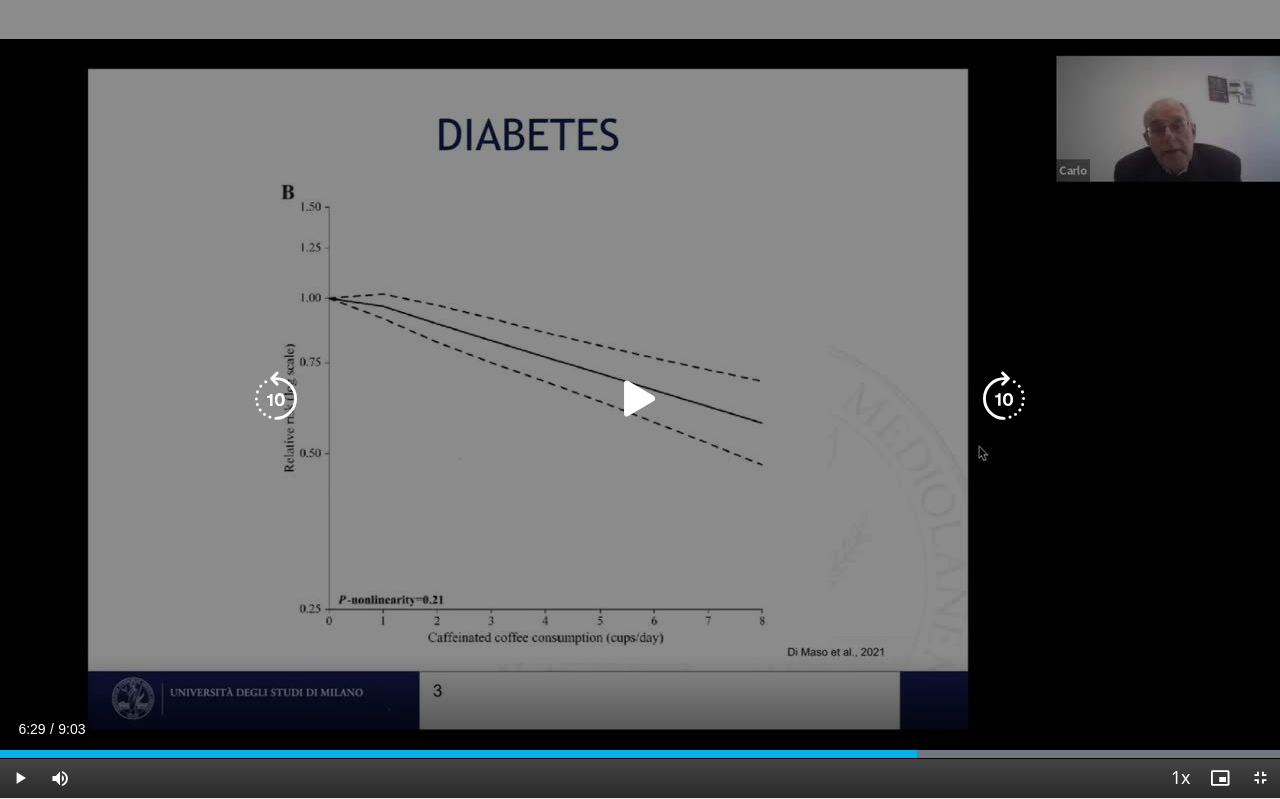 click at bounding box center [640, 399] 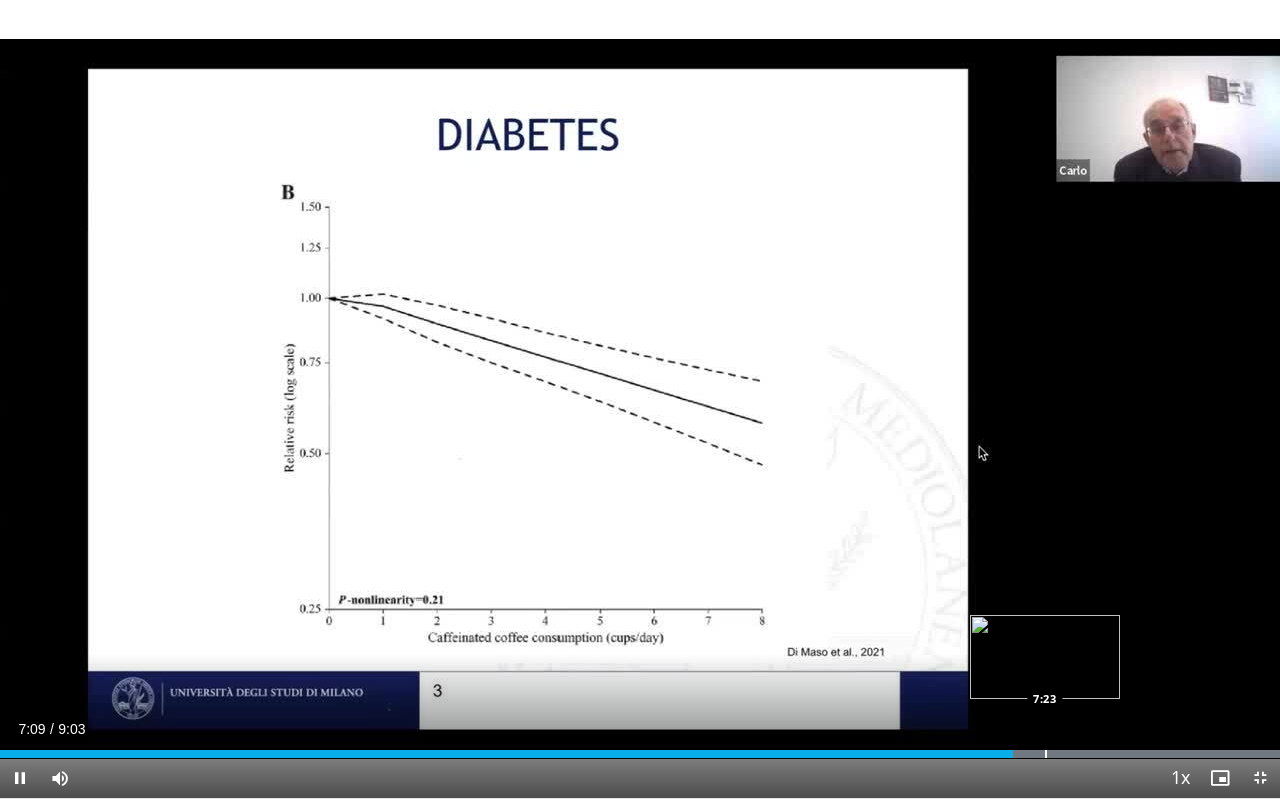 click on "Loaded :  99.97% 7:09 7:23" at bounding box center [640, 748] 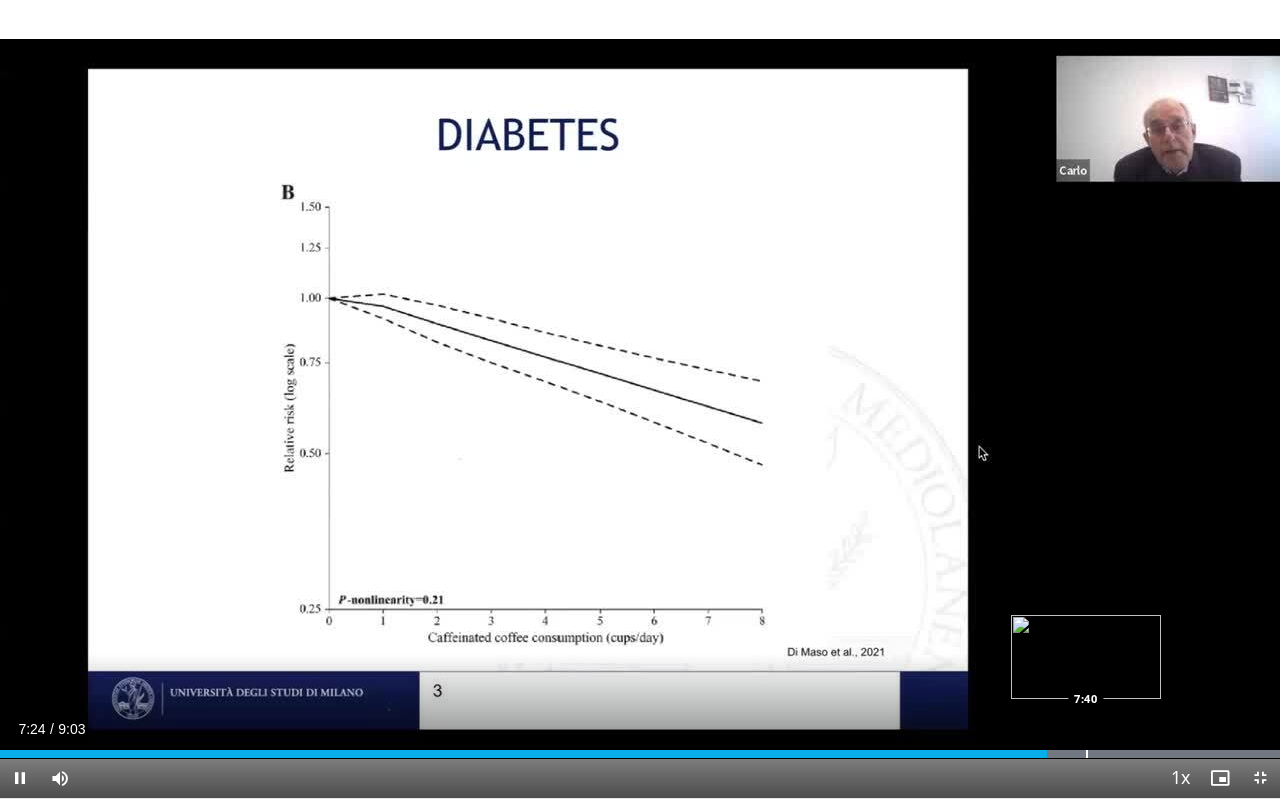 click at bounding box center (1087, 754) 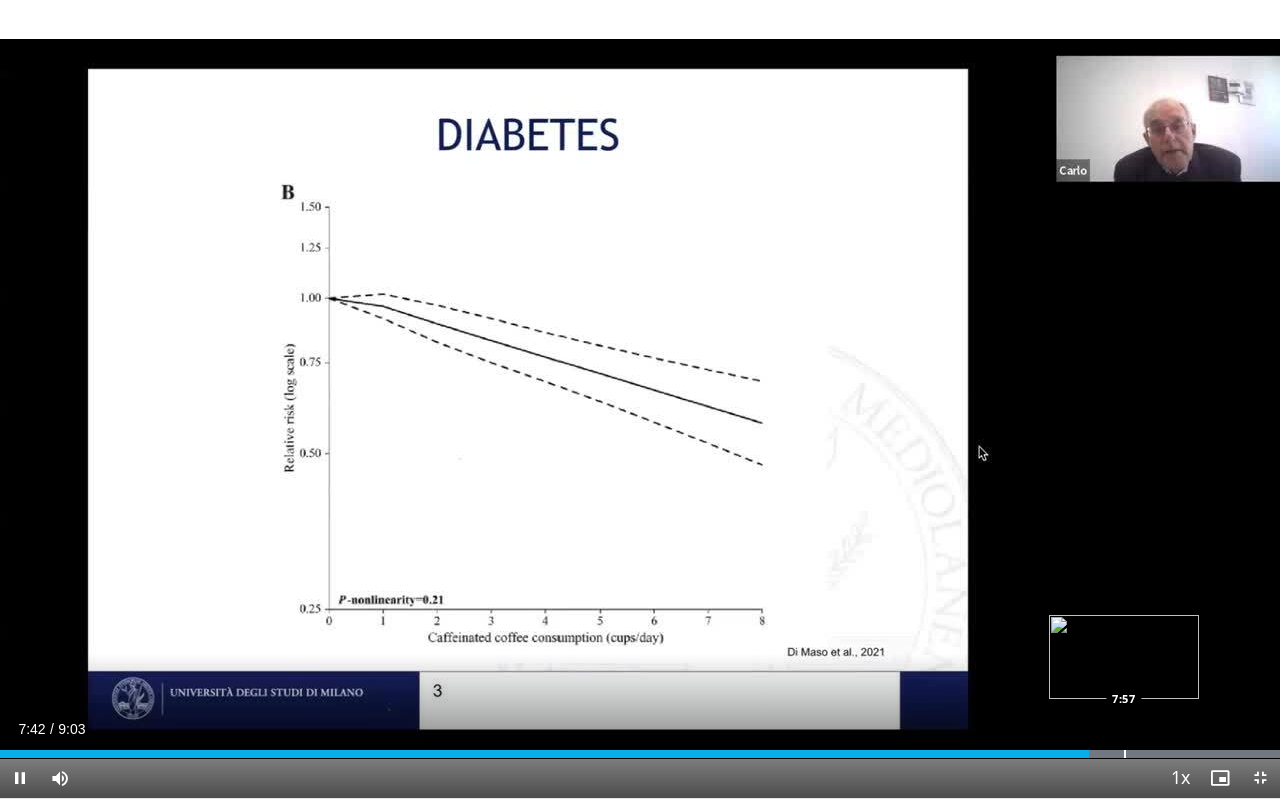 click at bounding box center (1125, 754) 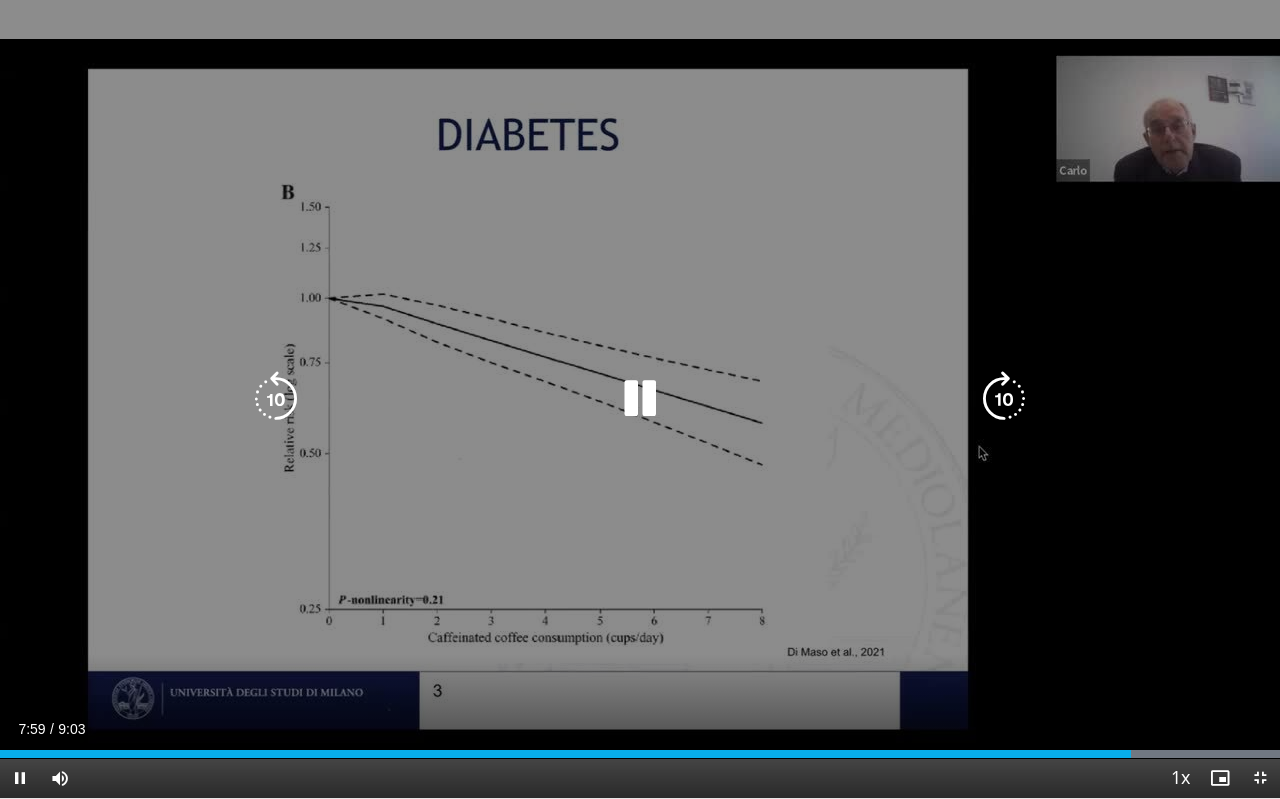 click at bounding box center [1004, 399] 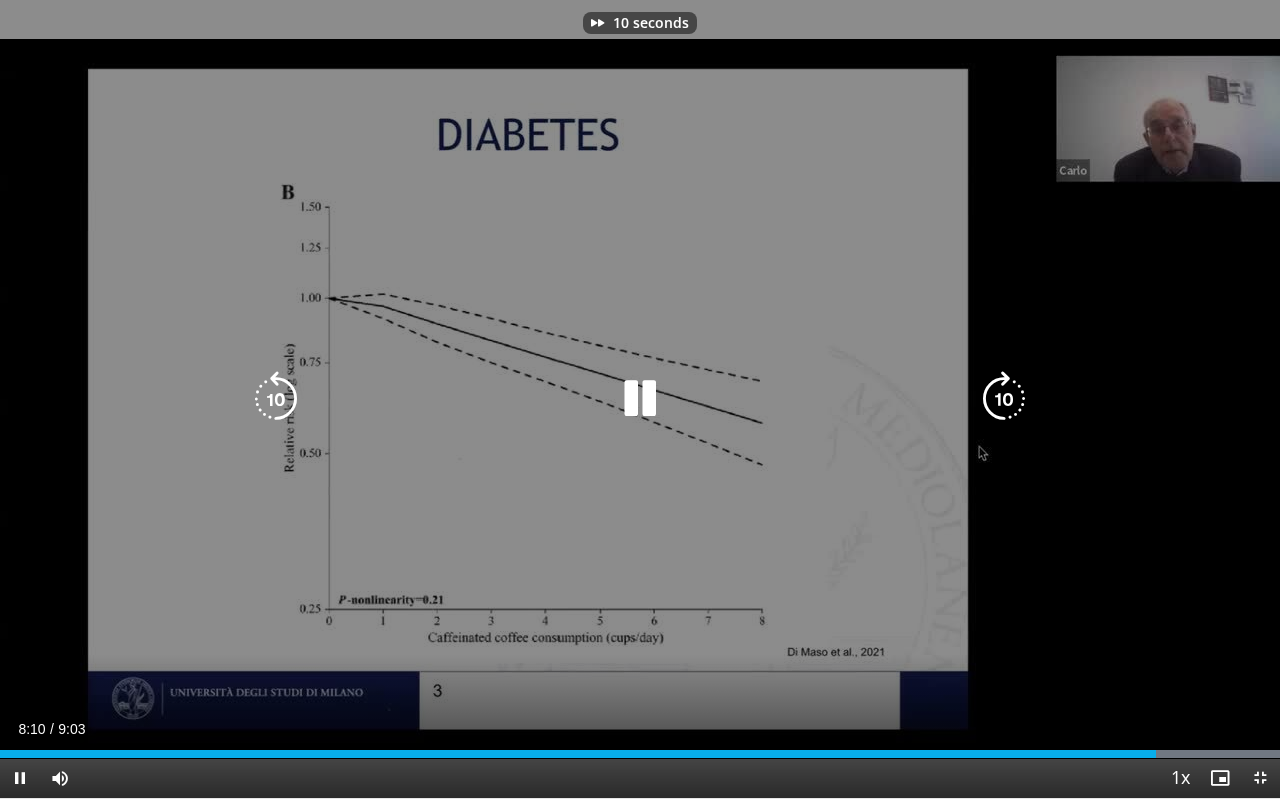 click at bounding box center (1004, 399) 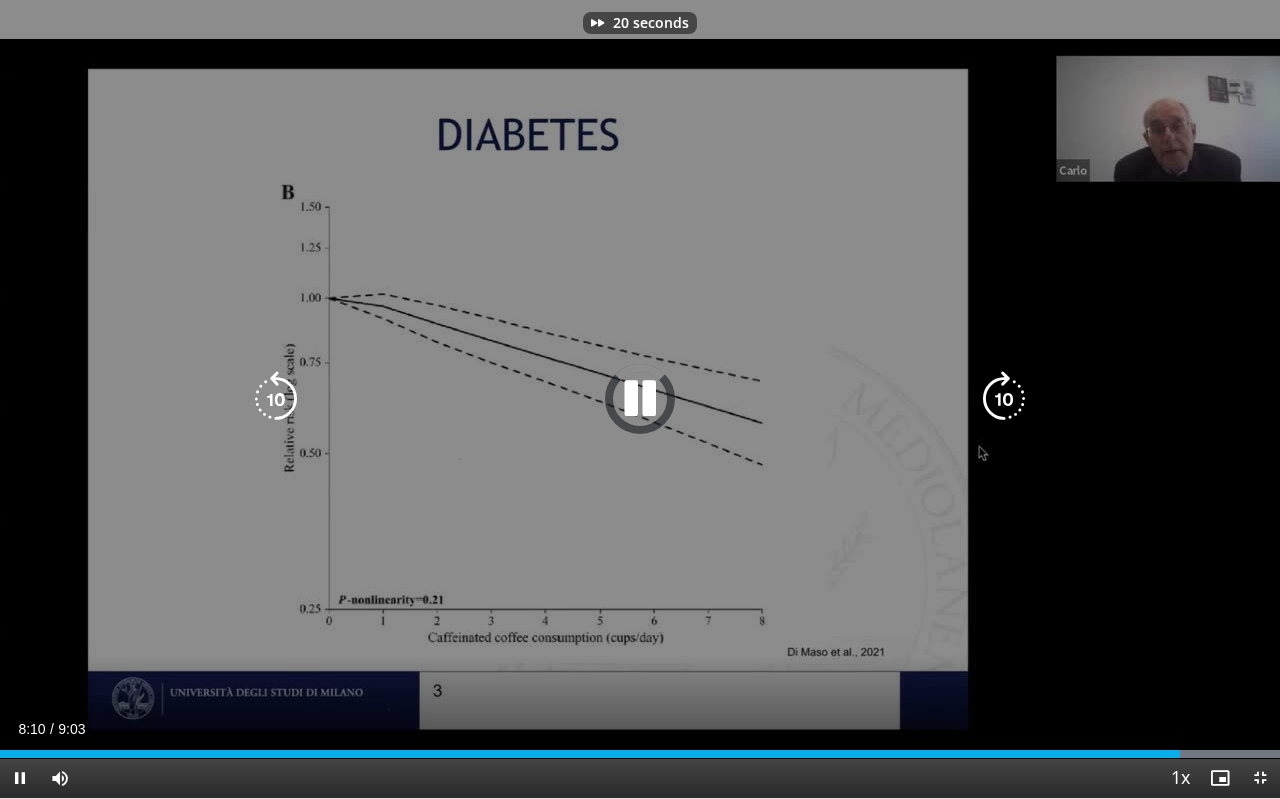 click at bounding box center [1004, 399] 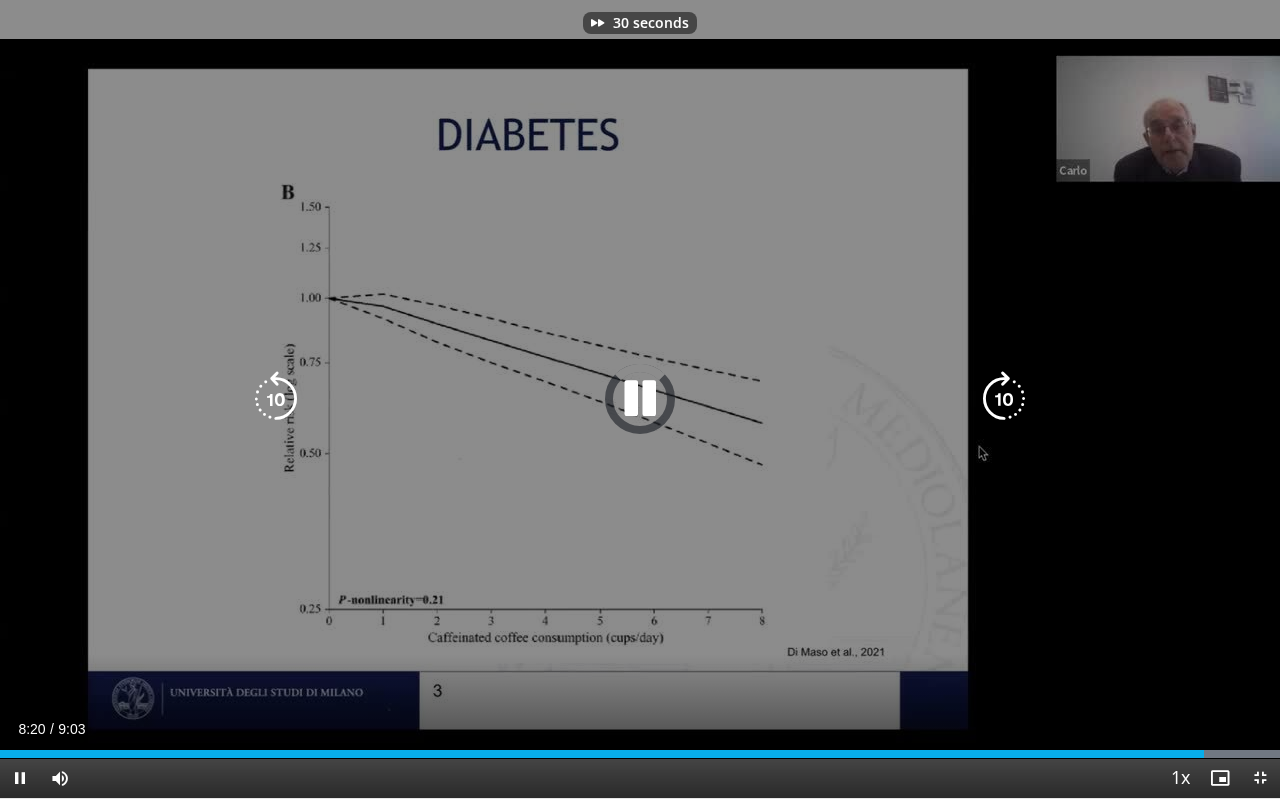 click at bounding box center [1004, 399] 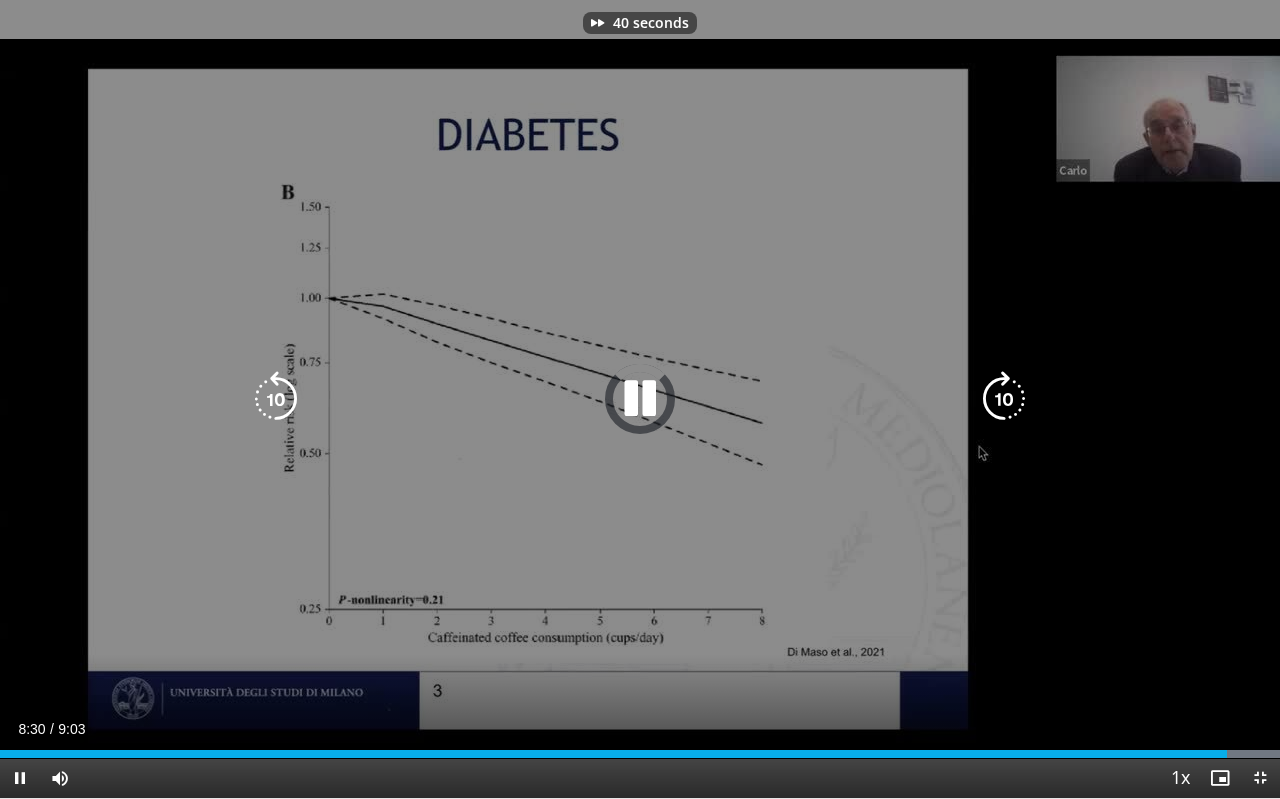 click at bounding box center (1004, 399) 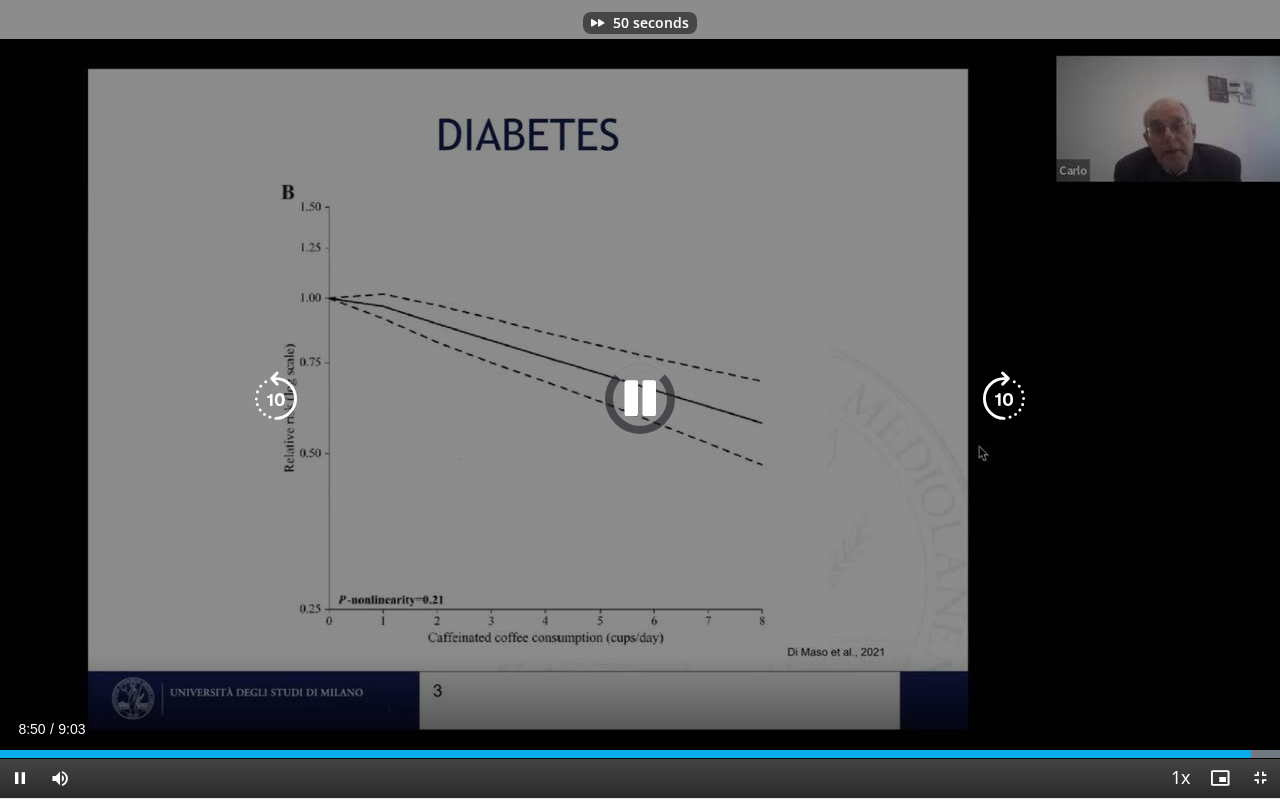 click at bounding box center (1004, 399) 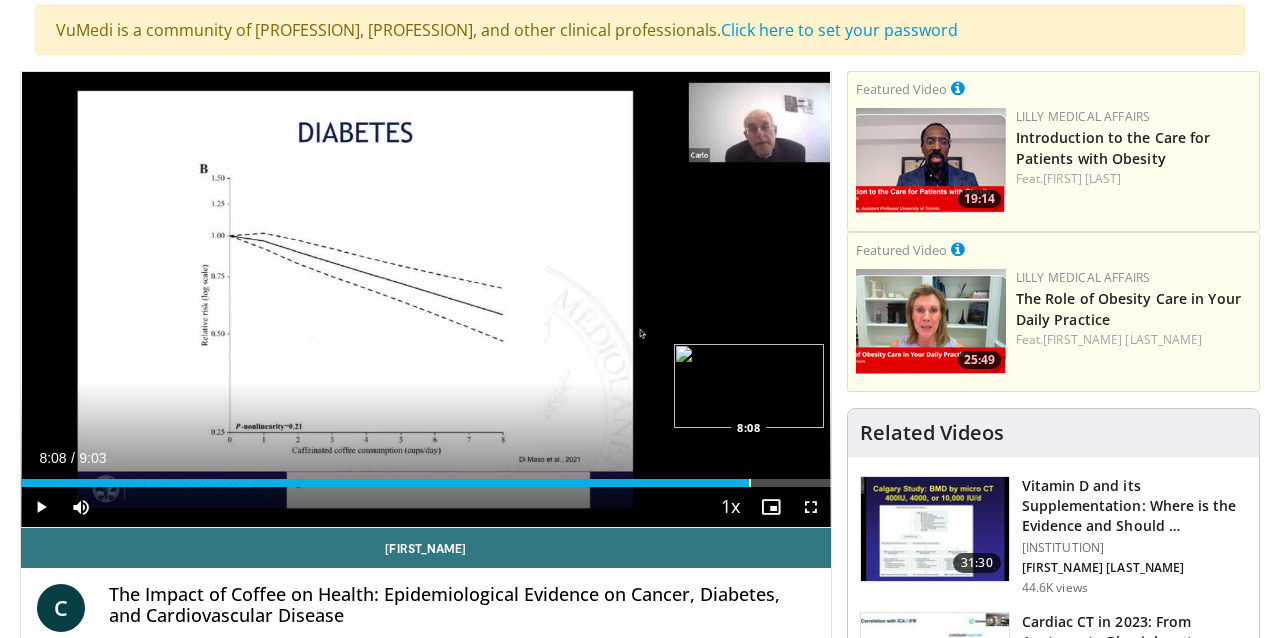 drag, startPoint x: 28, startPoint y: 475, endPoint x: 749, endPoint y: 476, distance: 721.0007 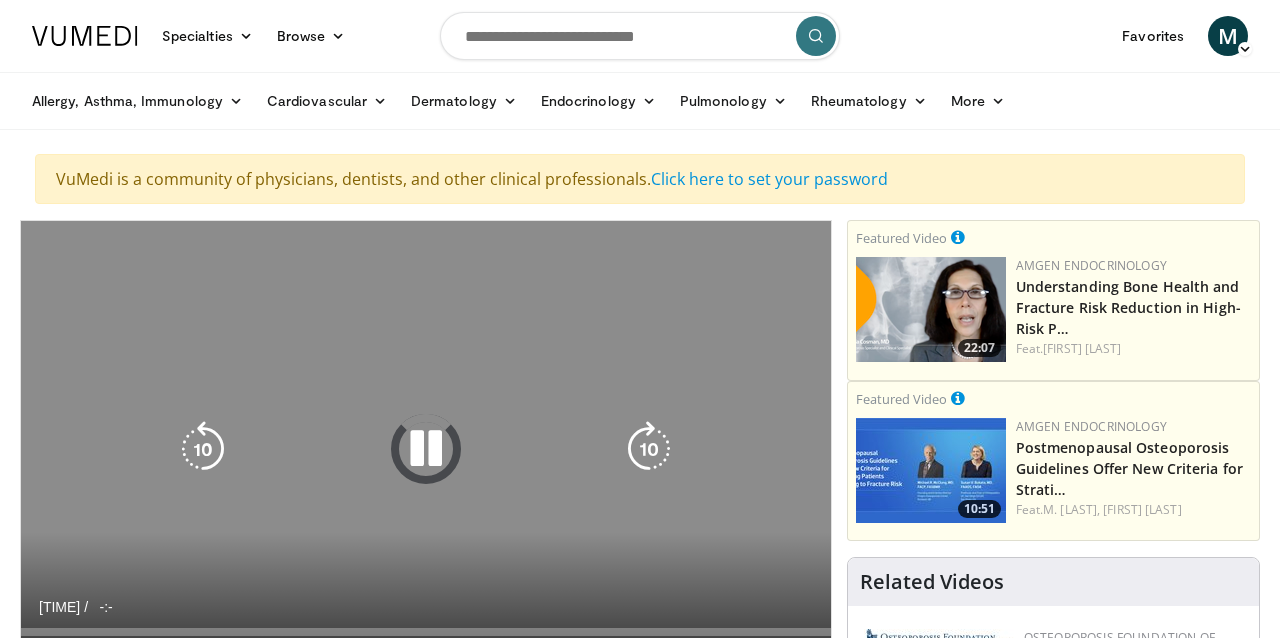 scroll, scrollTop: 0, scrollLeft: 0, axis: both 